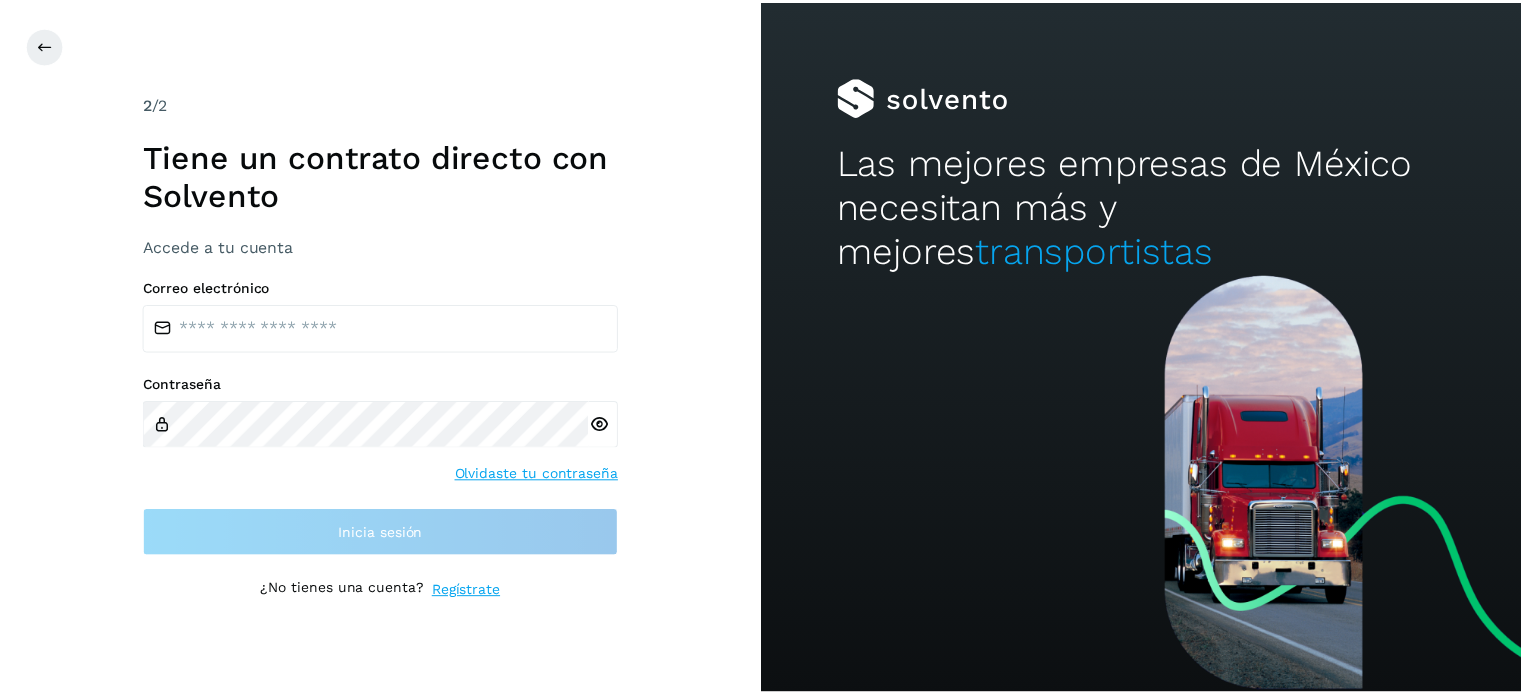 scroll, scrollTop: 0, scrollLeft: 0, axis: both 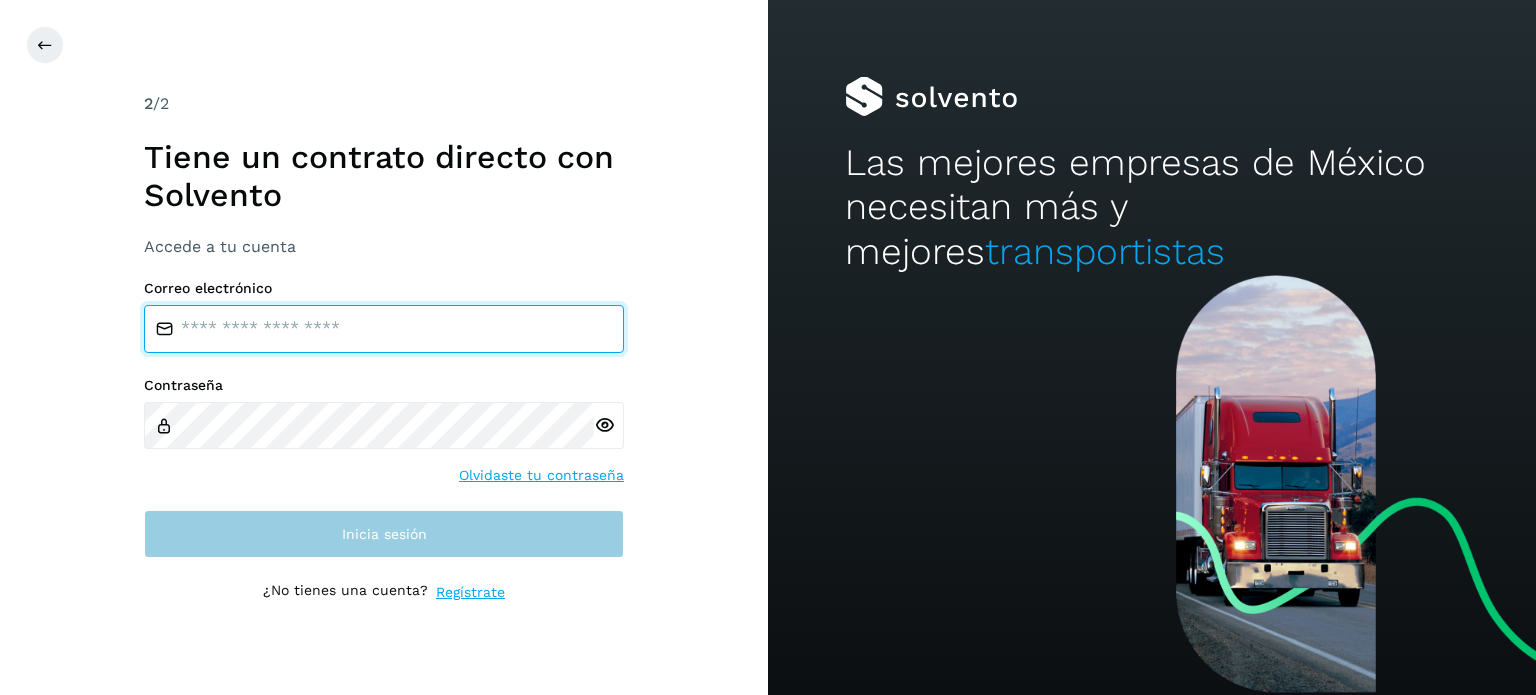 type on "**********" 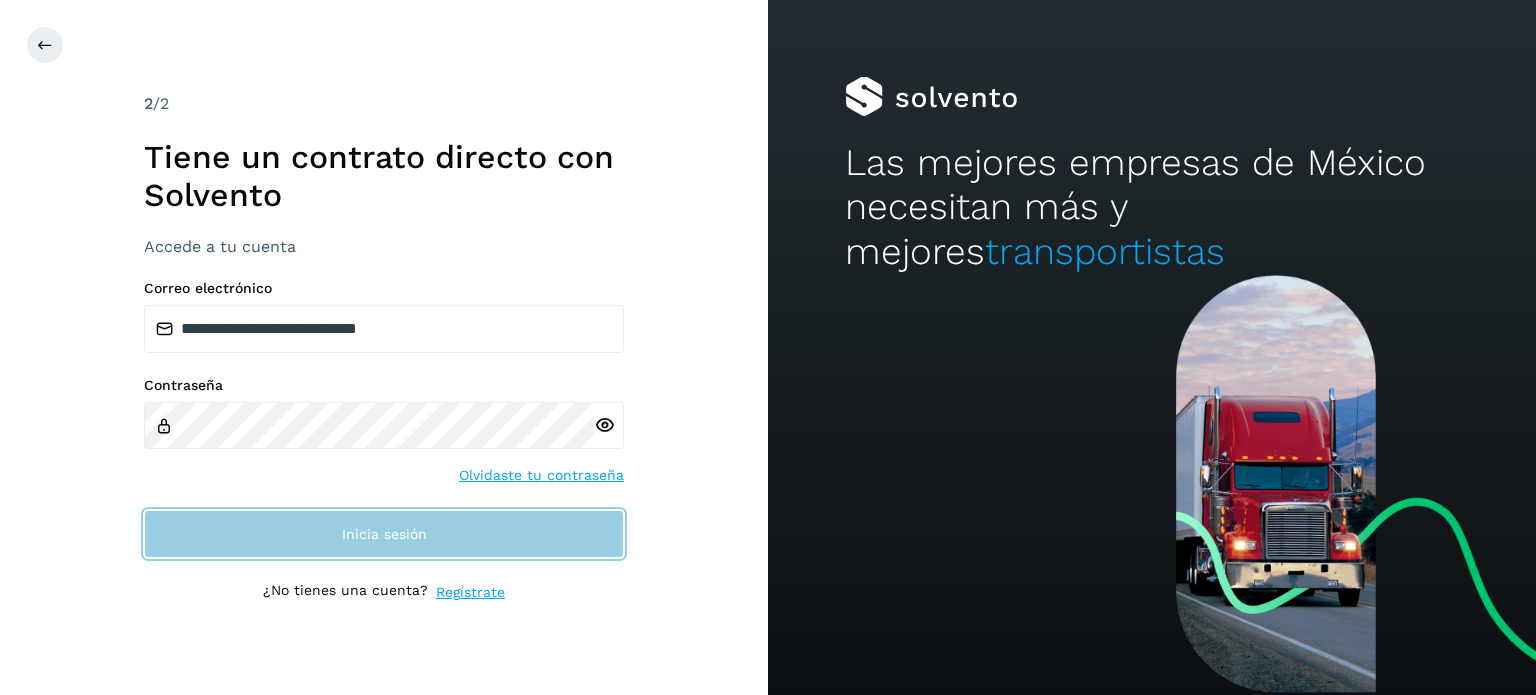 click on "Inicia sesión" at bounding box center (384, 534) 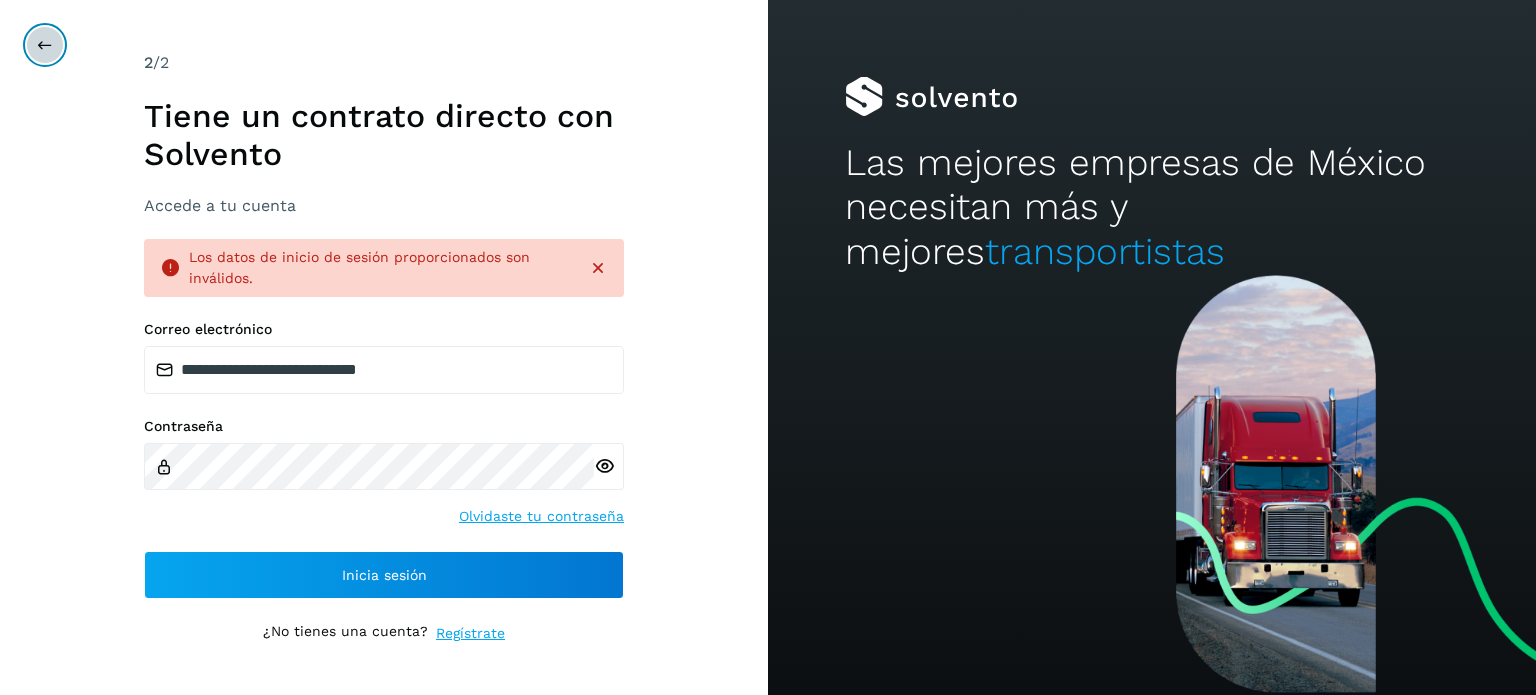 click at bounding box center [45, 45] 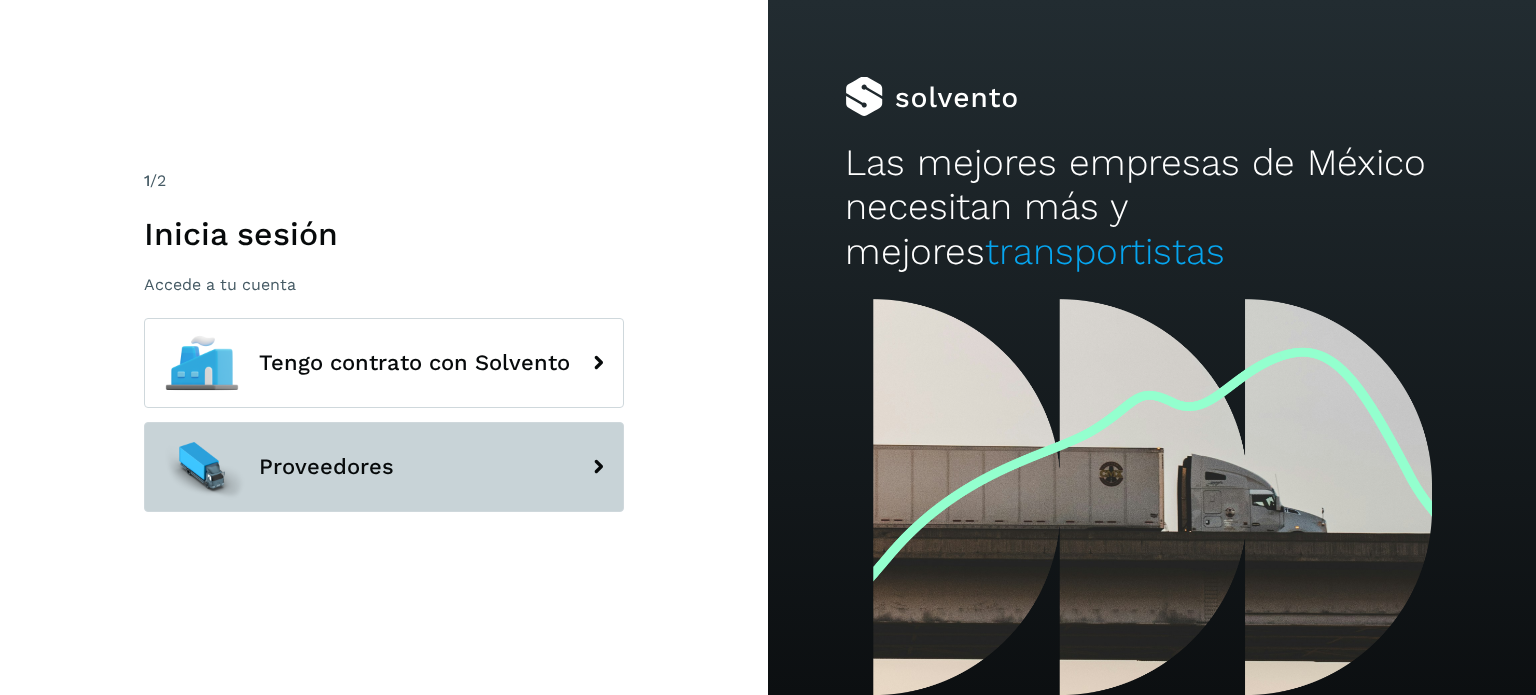 click on "Proveedores" at bounding box center [384, 467] 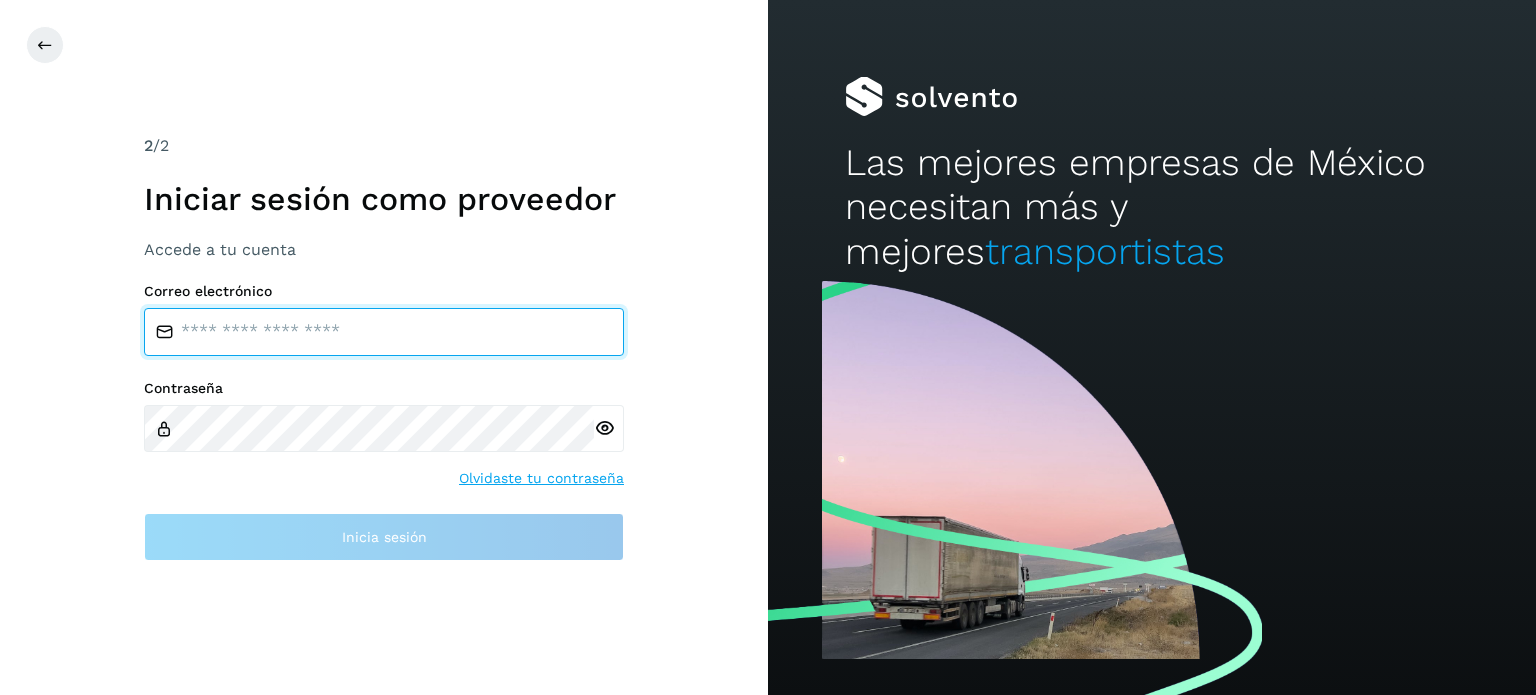 type on "**********" 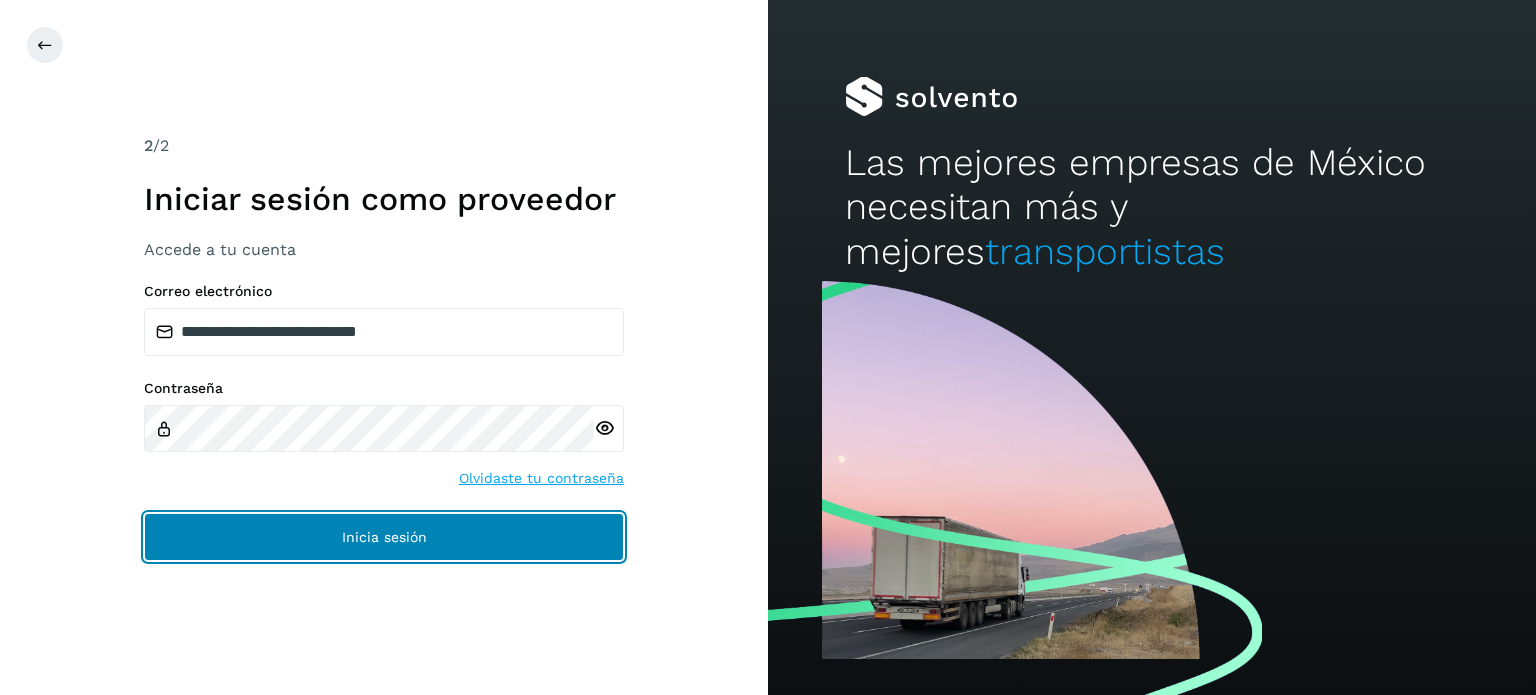 click on "Inicia sesión" at bounding box center (384, 537) 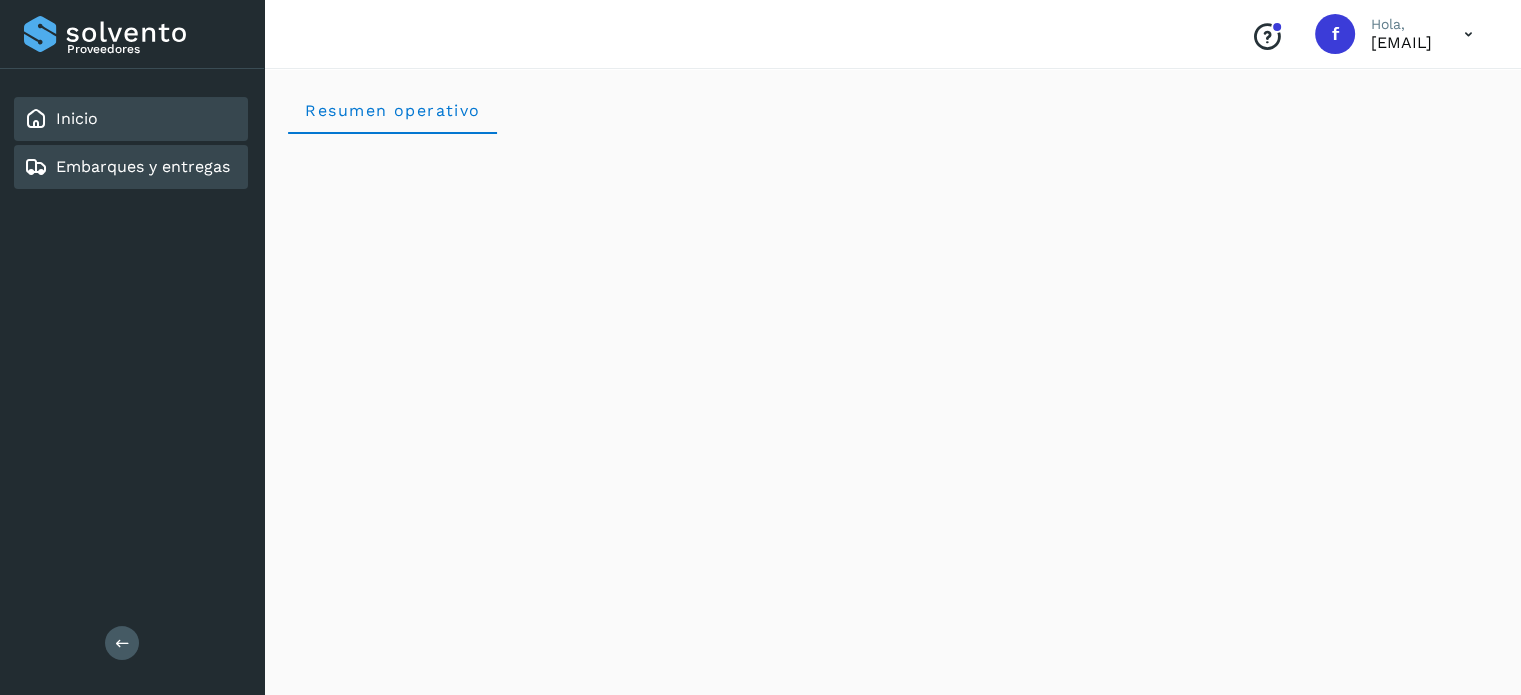 click on "Embarques y entregas" at bounding box center (143, 166) 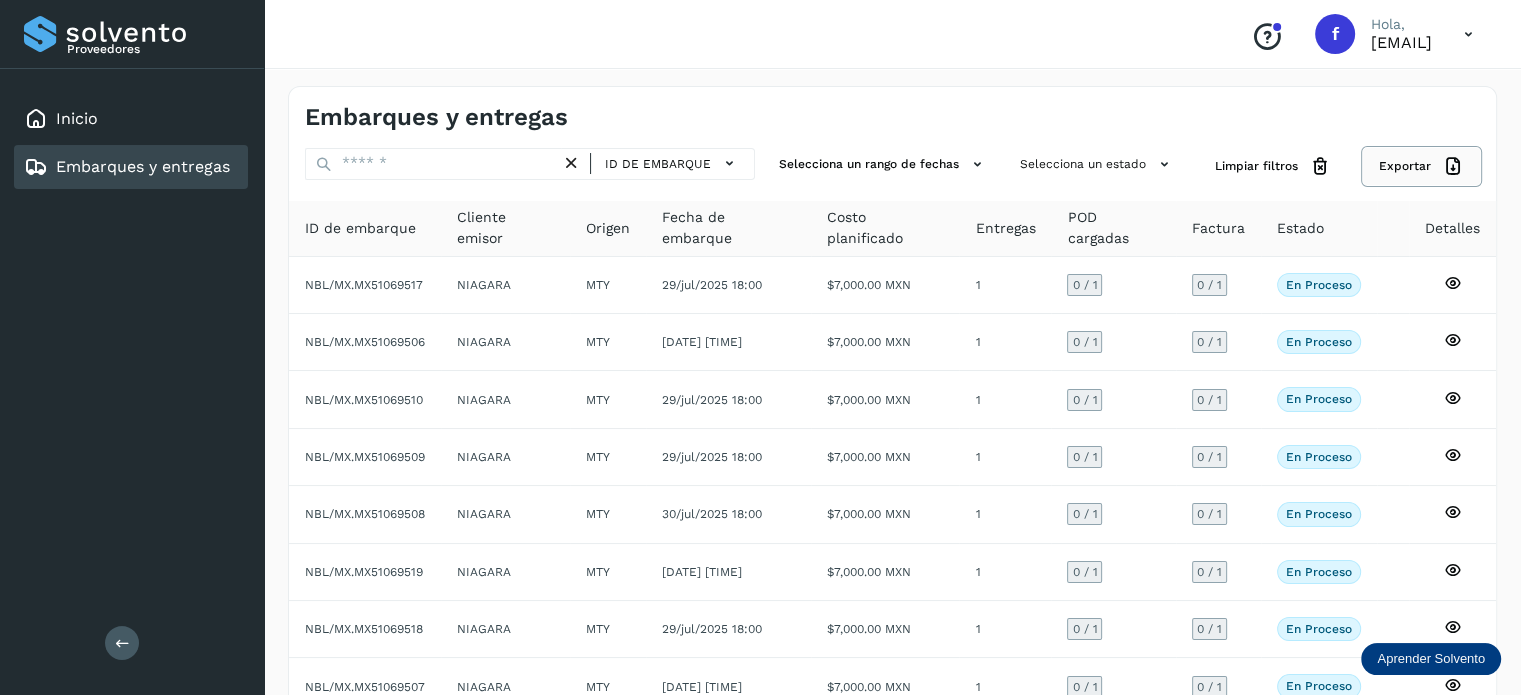 click on "Exportar" 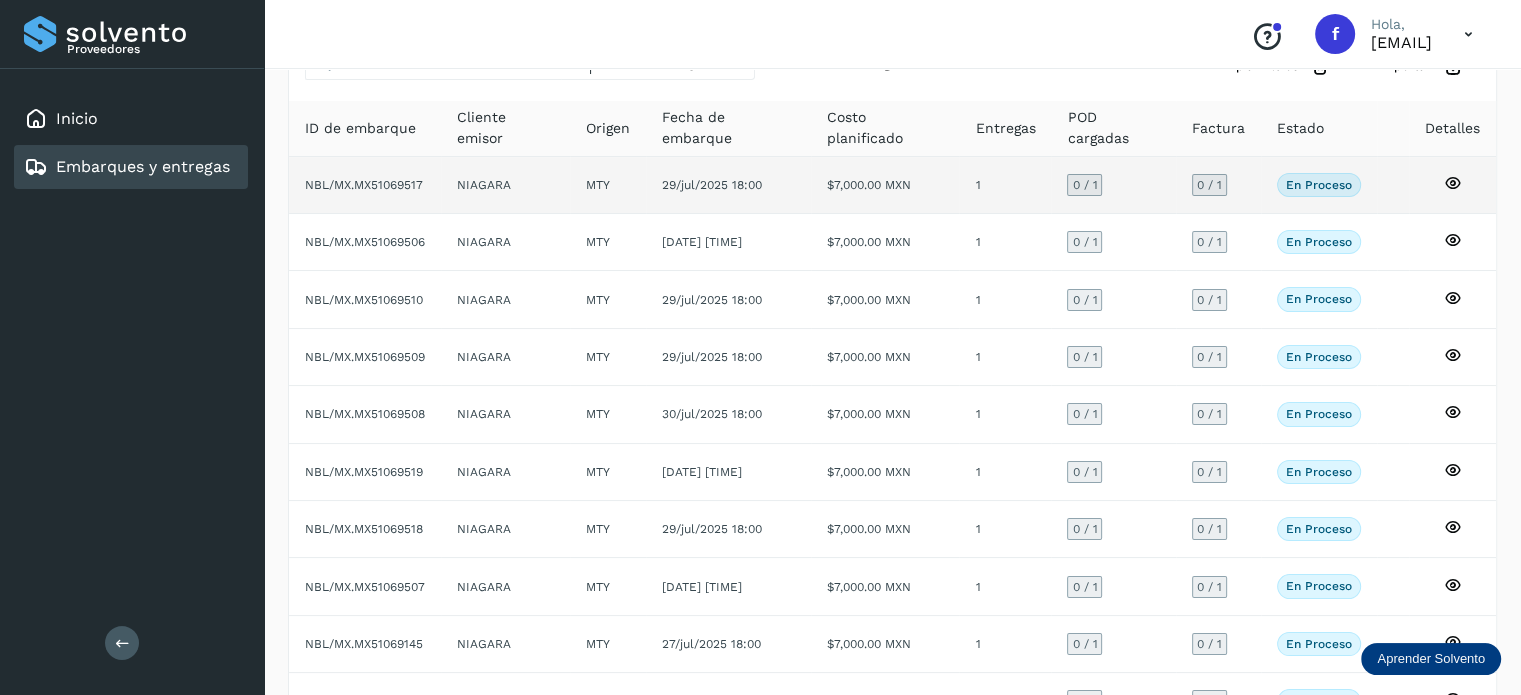scroll, scrollTop: 0, scrollLeft: 0, axis: both 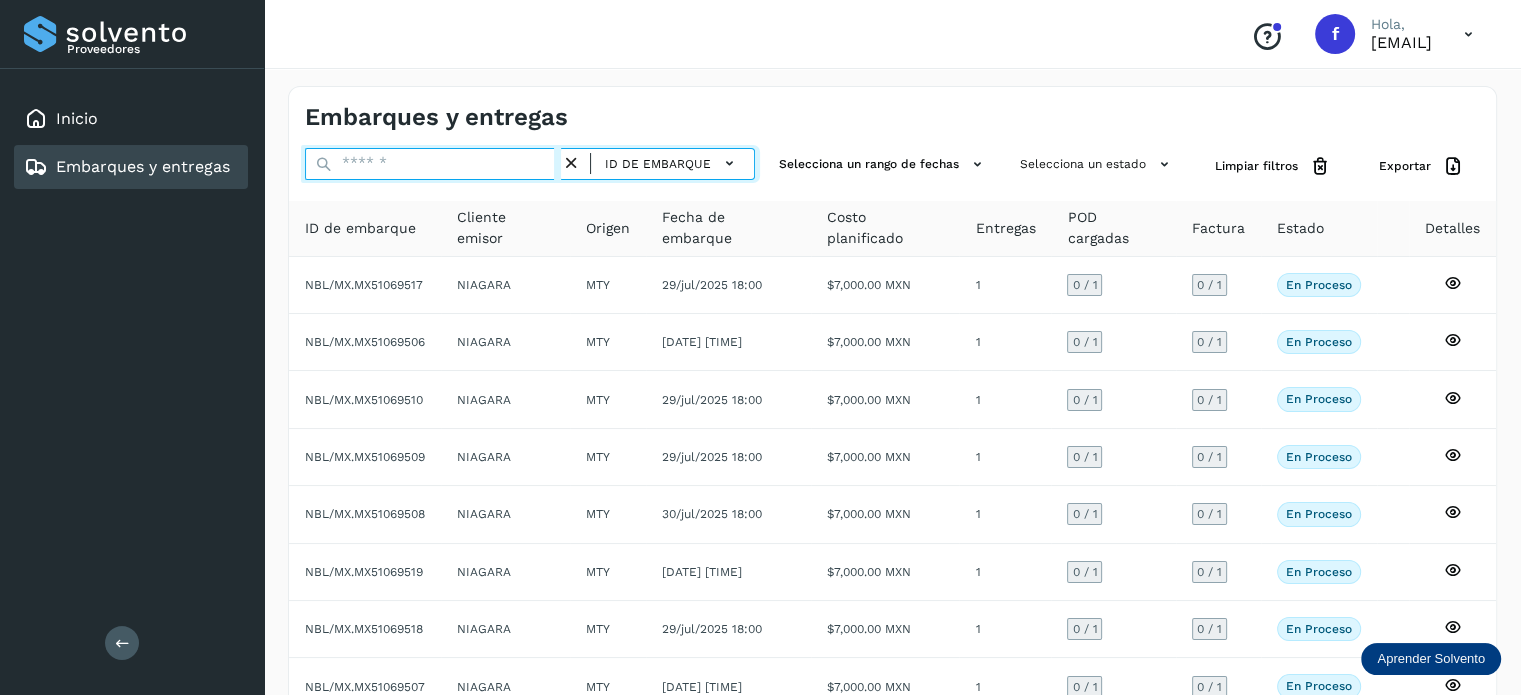 drag, startPoint x: 445, startPoint y: 164, endPoint x: 433, endPoint y: 169, distance: 13 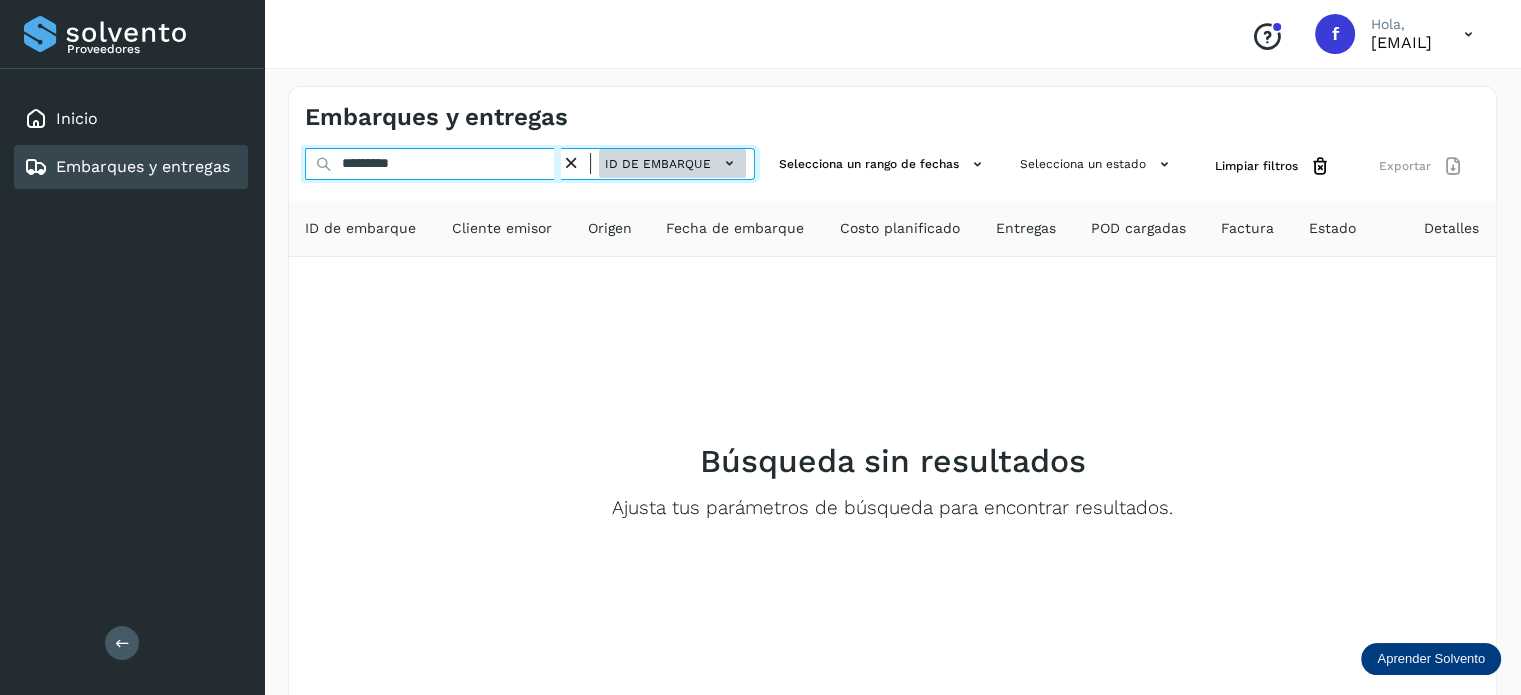 type on "*********" 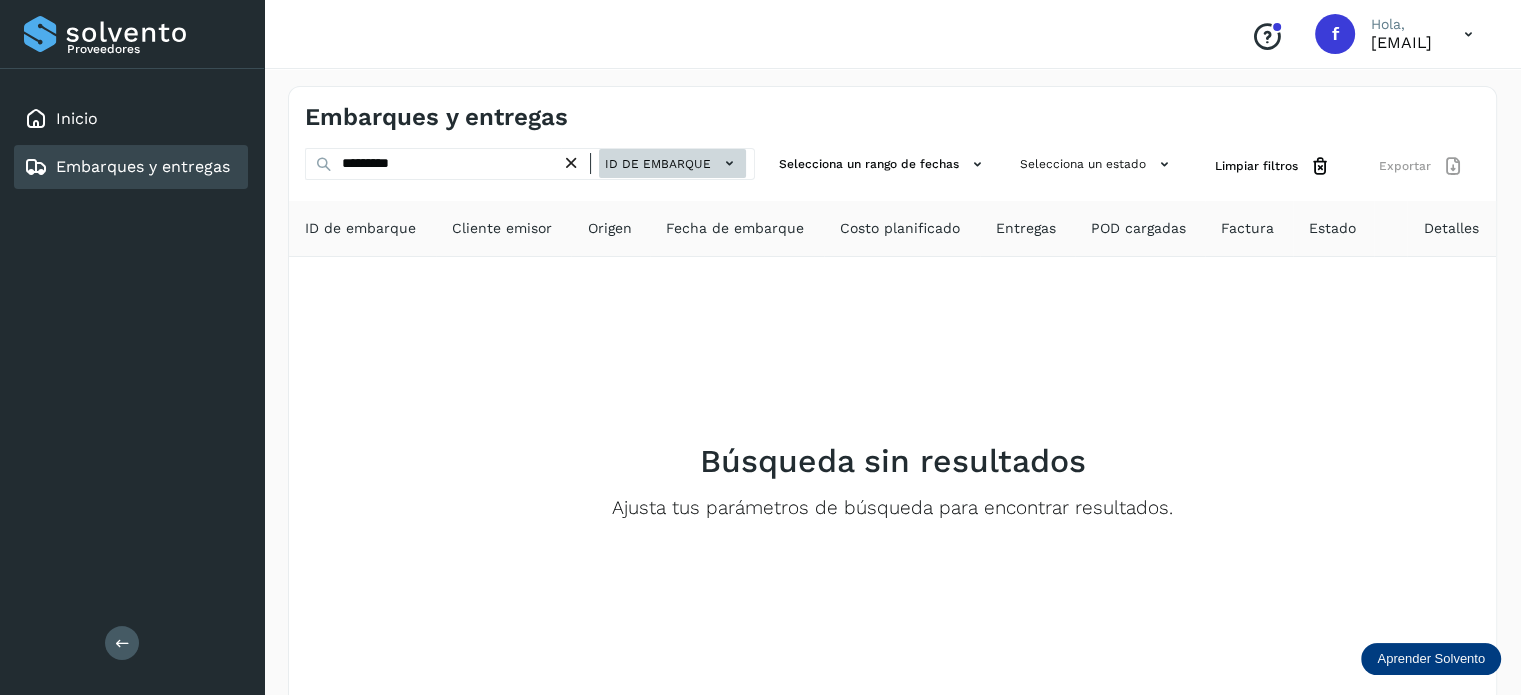 click on "ID de embarque" 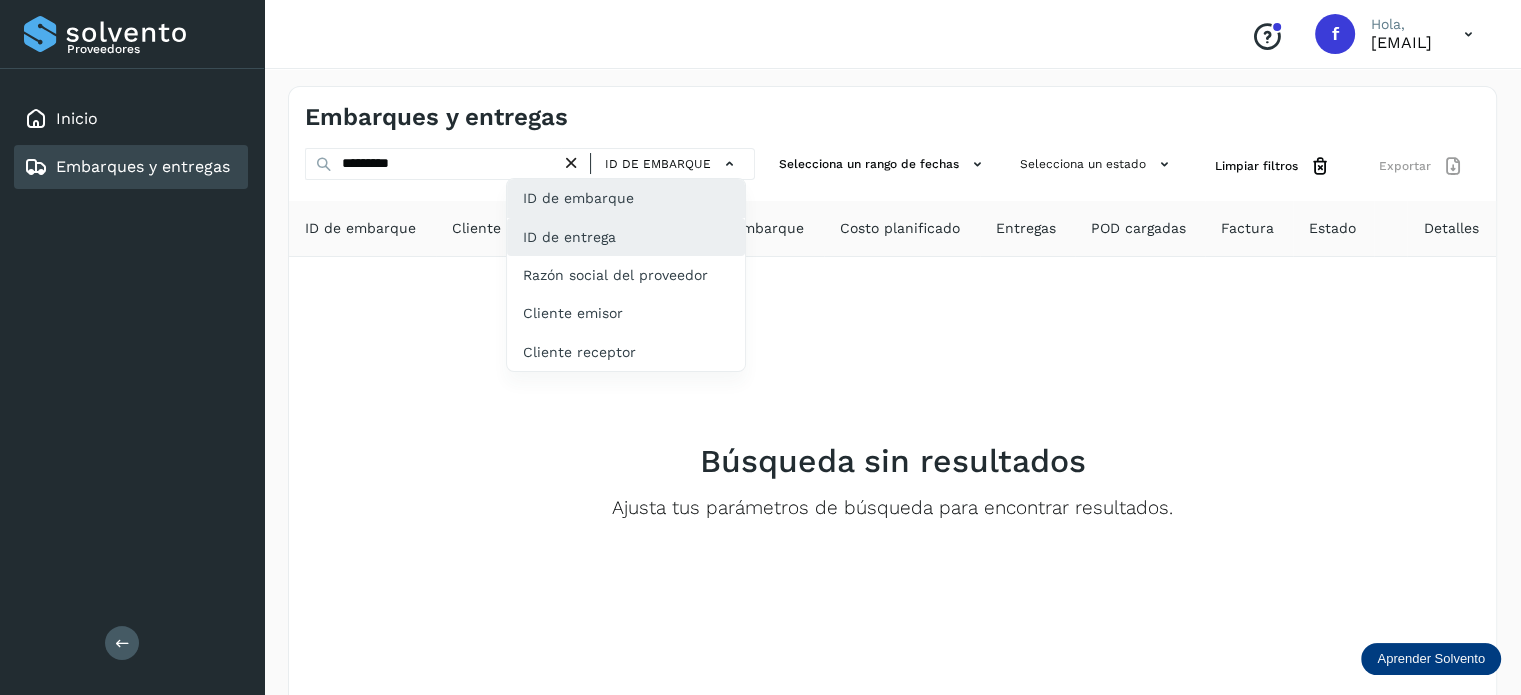 drag, startPoint x: 642, startPoint y: 252, endPoint x: 616, endPoint y: 247, distance: 26.476404 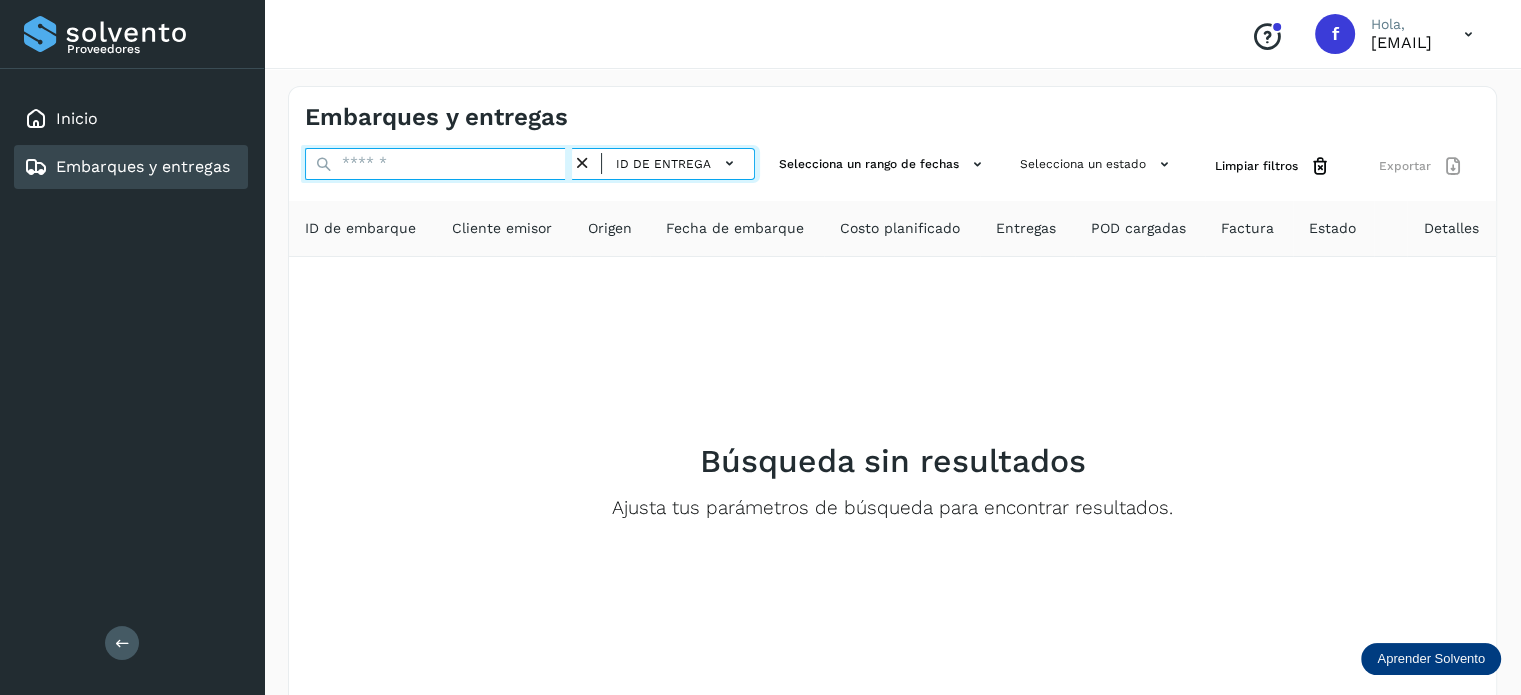 click at bounding box center [438, 164] 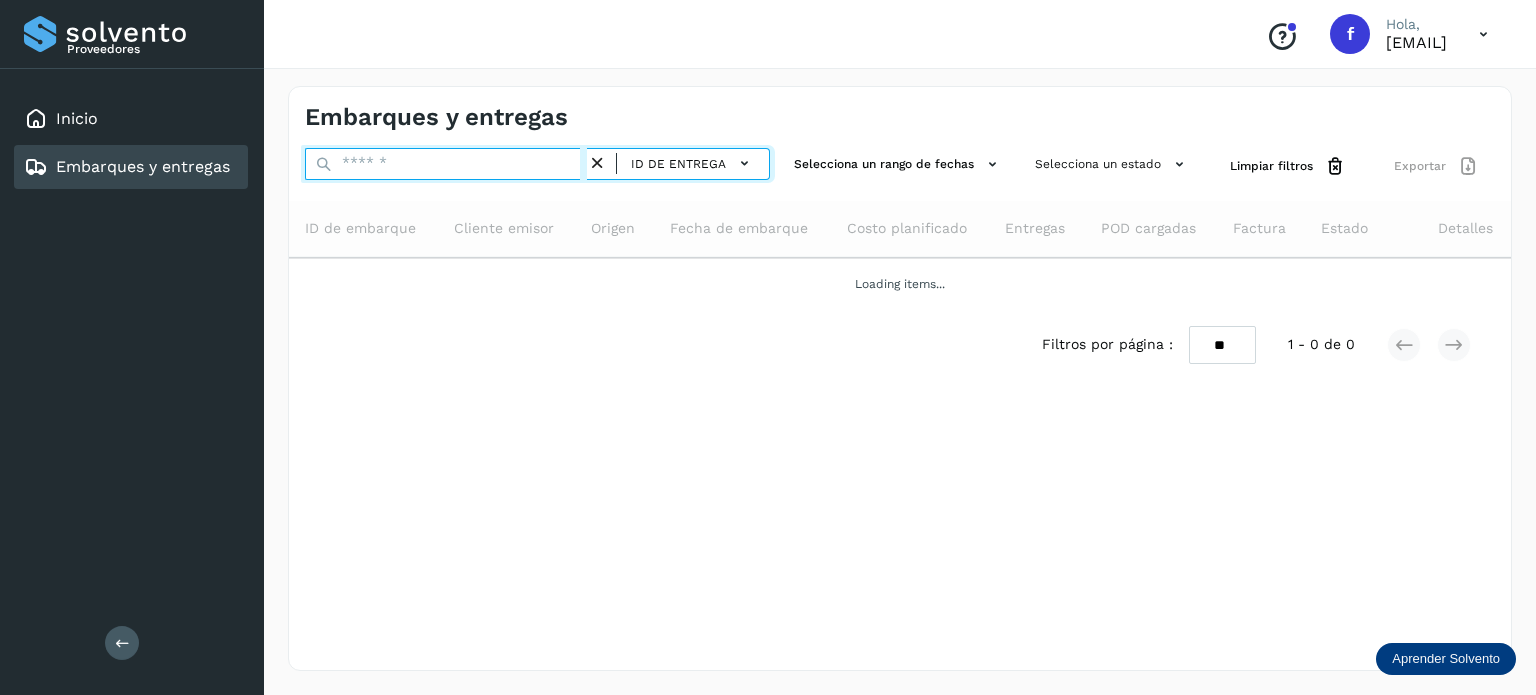 paste on "*********" 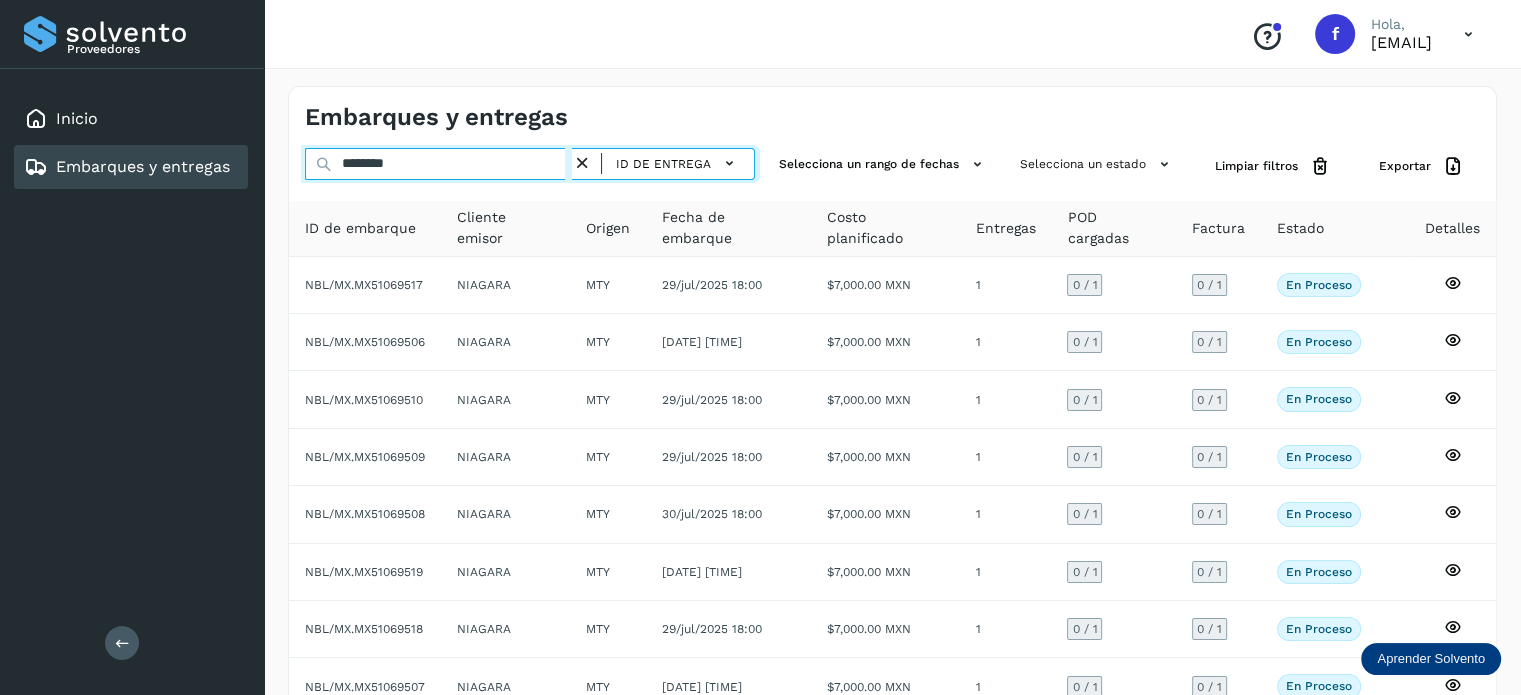type on "*********" 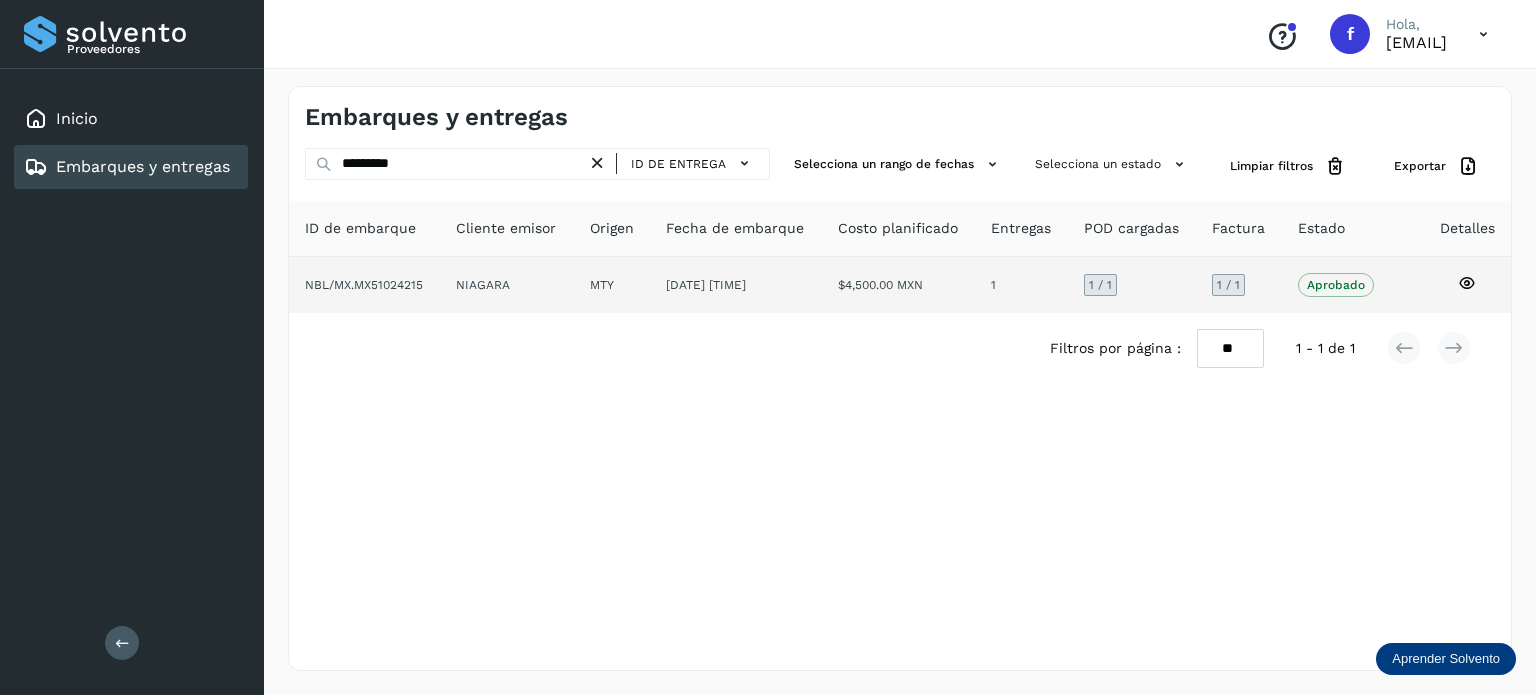 click 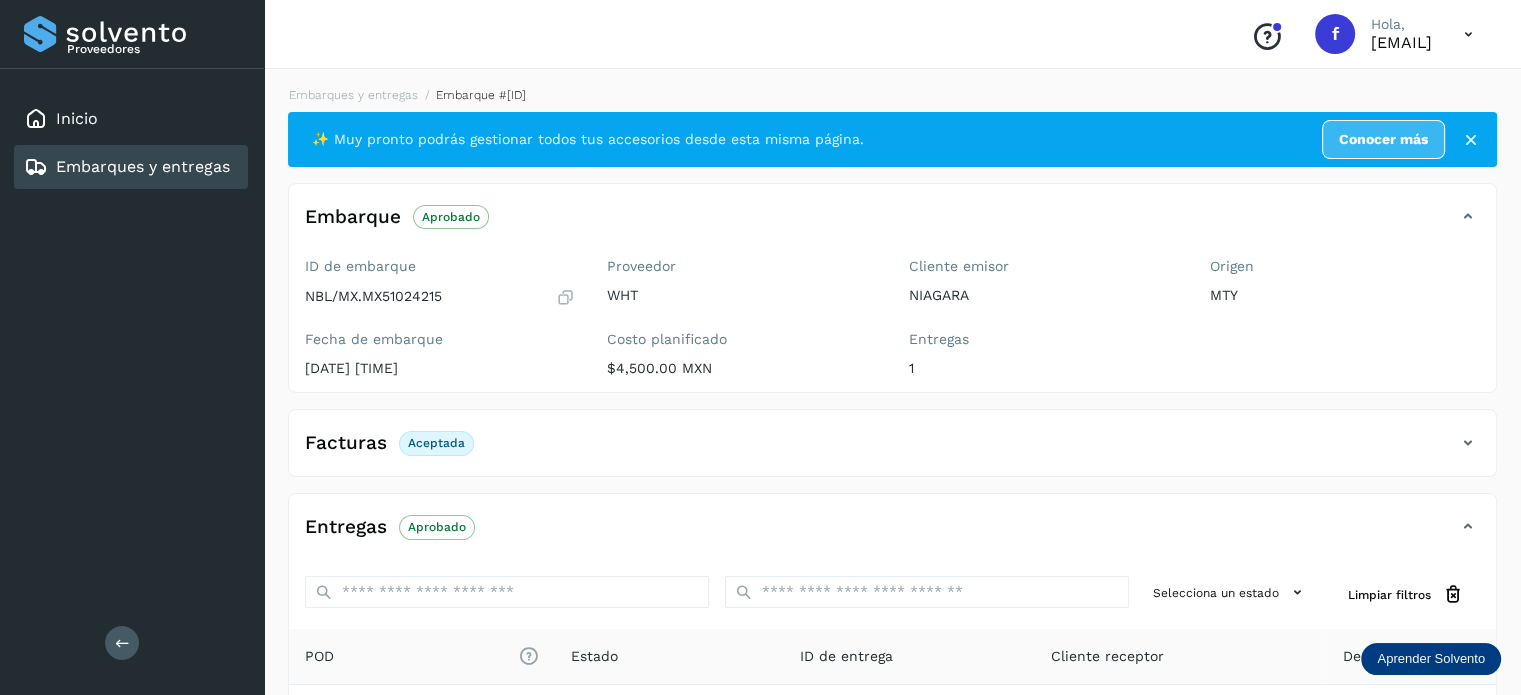 click on "Aceptada" 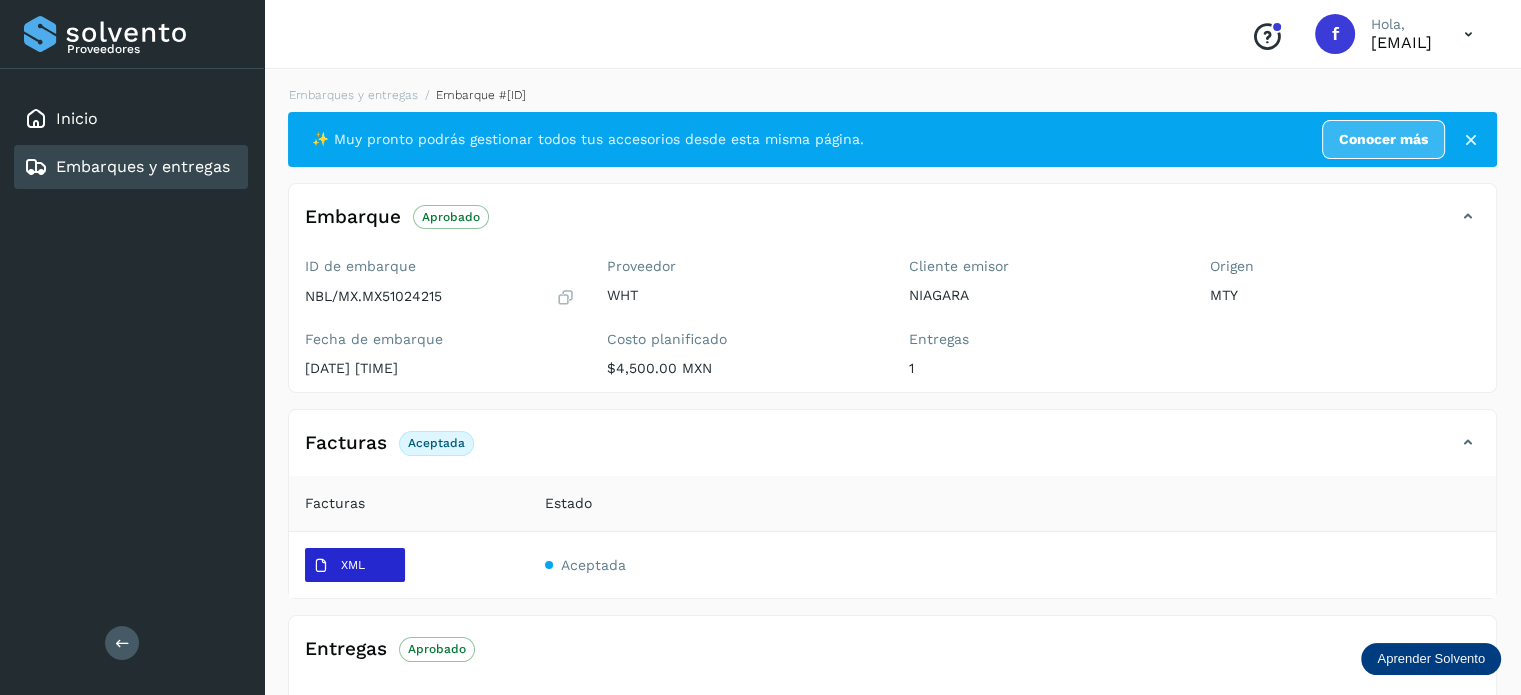 click on "XML" at bounding box center [353, 565] 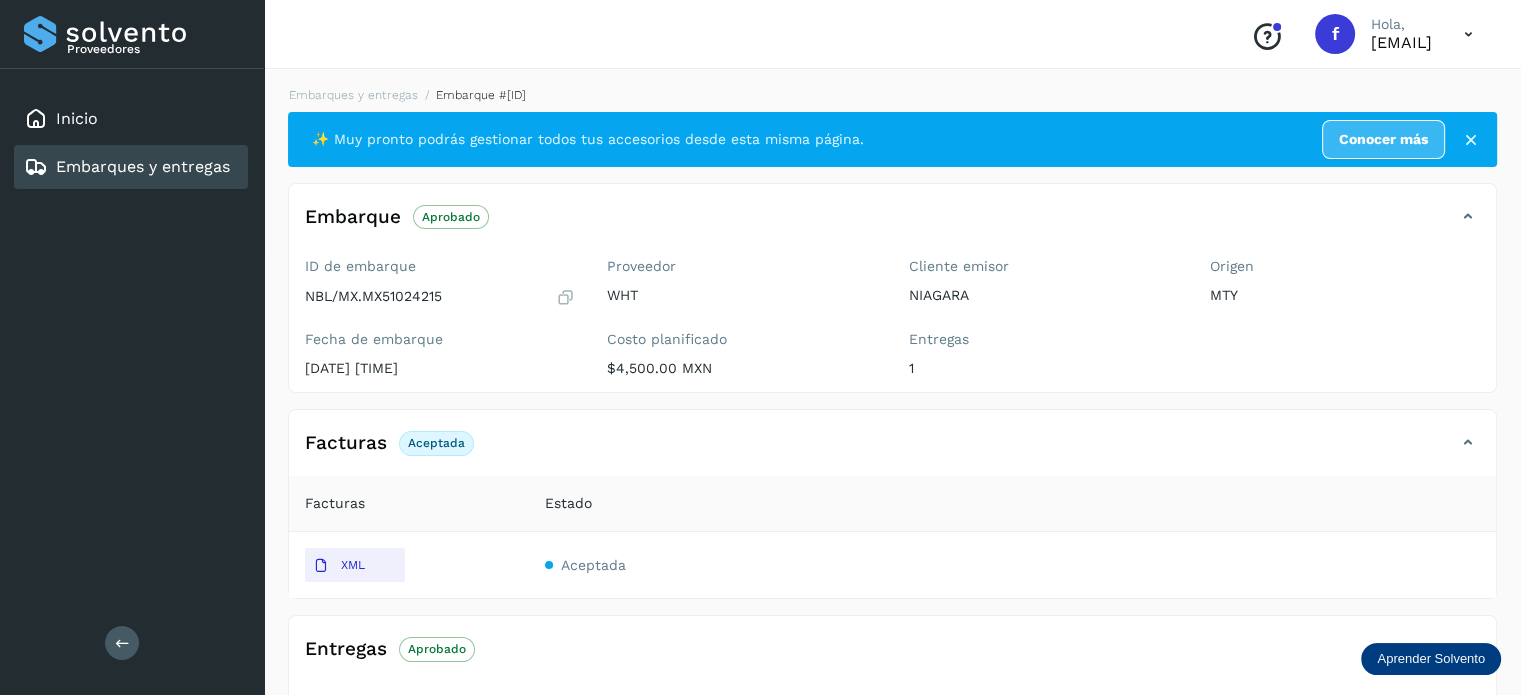 click on "Embarques y entregas" at bounding box center [143, 166] 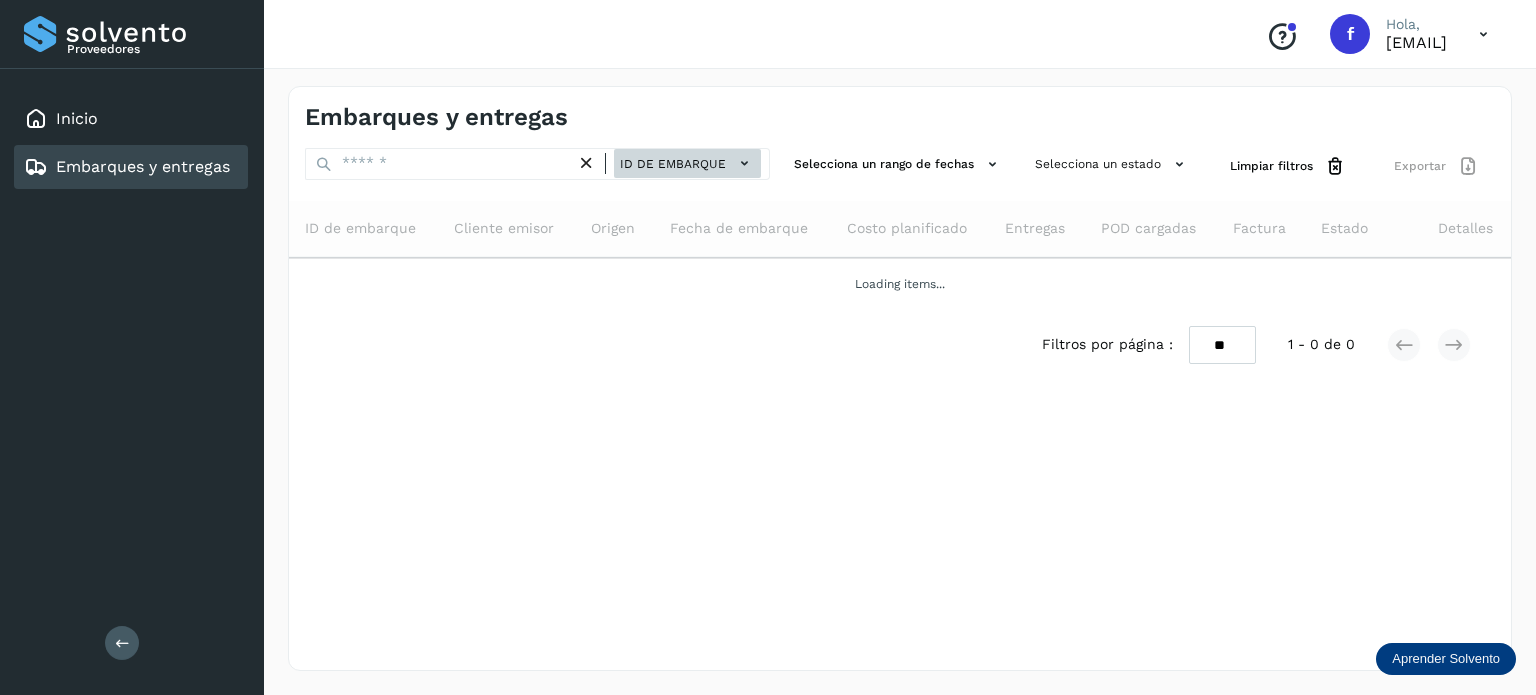 click on "ID de embarque" 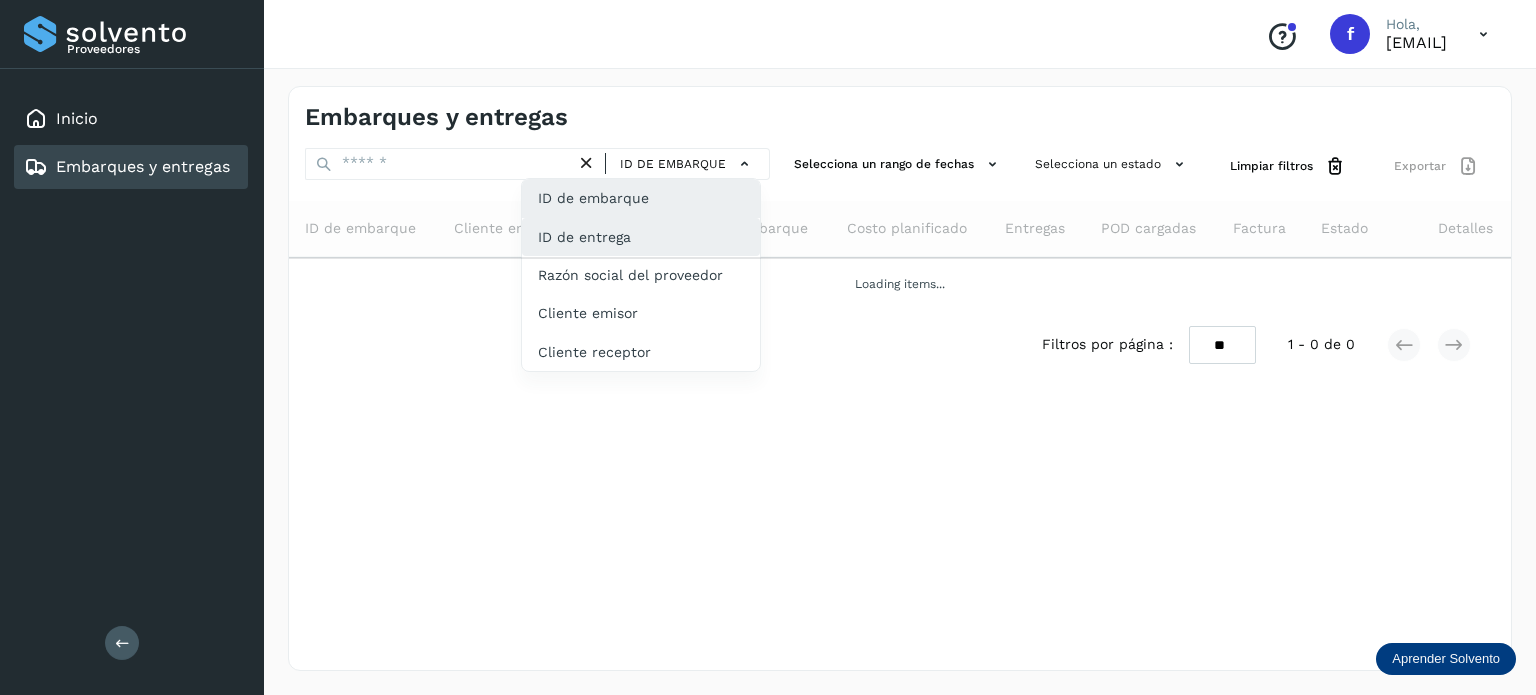 click on "ID de entrega" 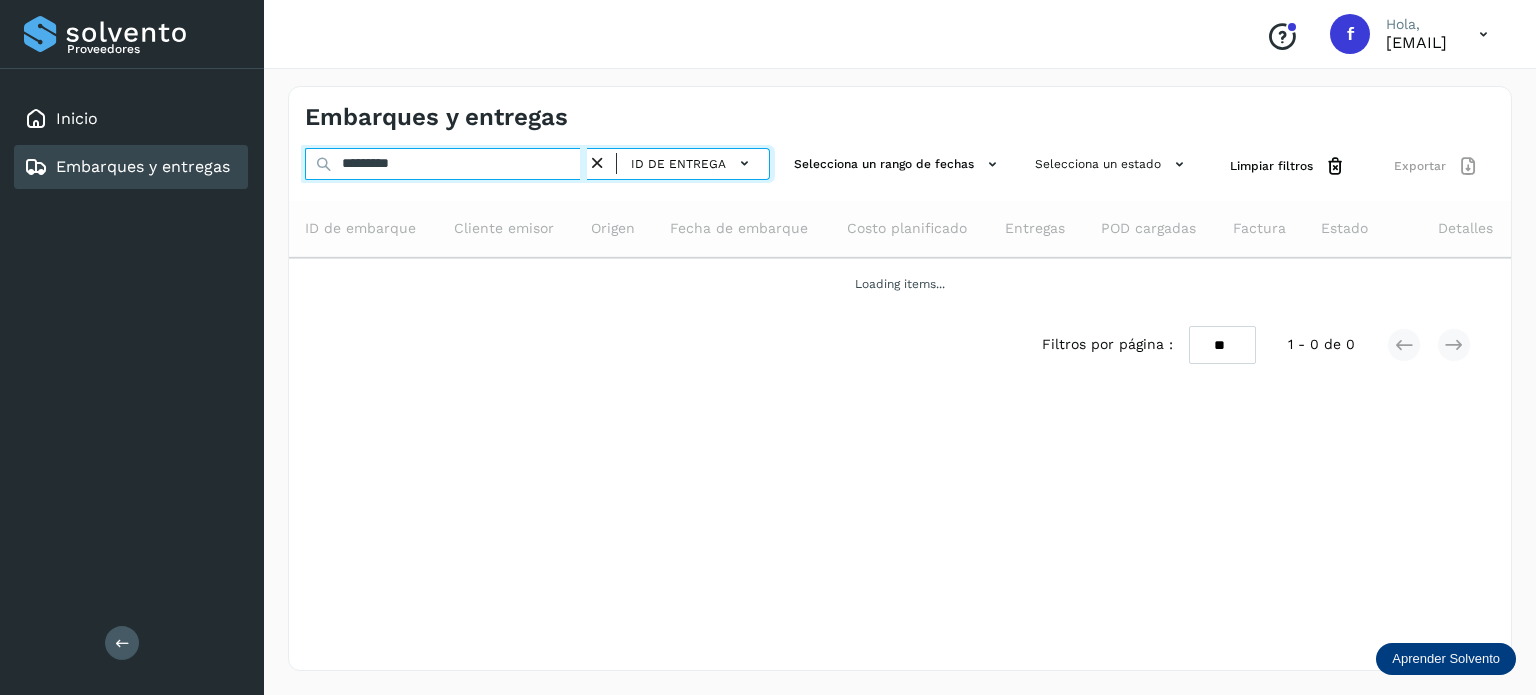 click on "*********" at bounding box center [446, 164] 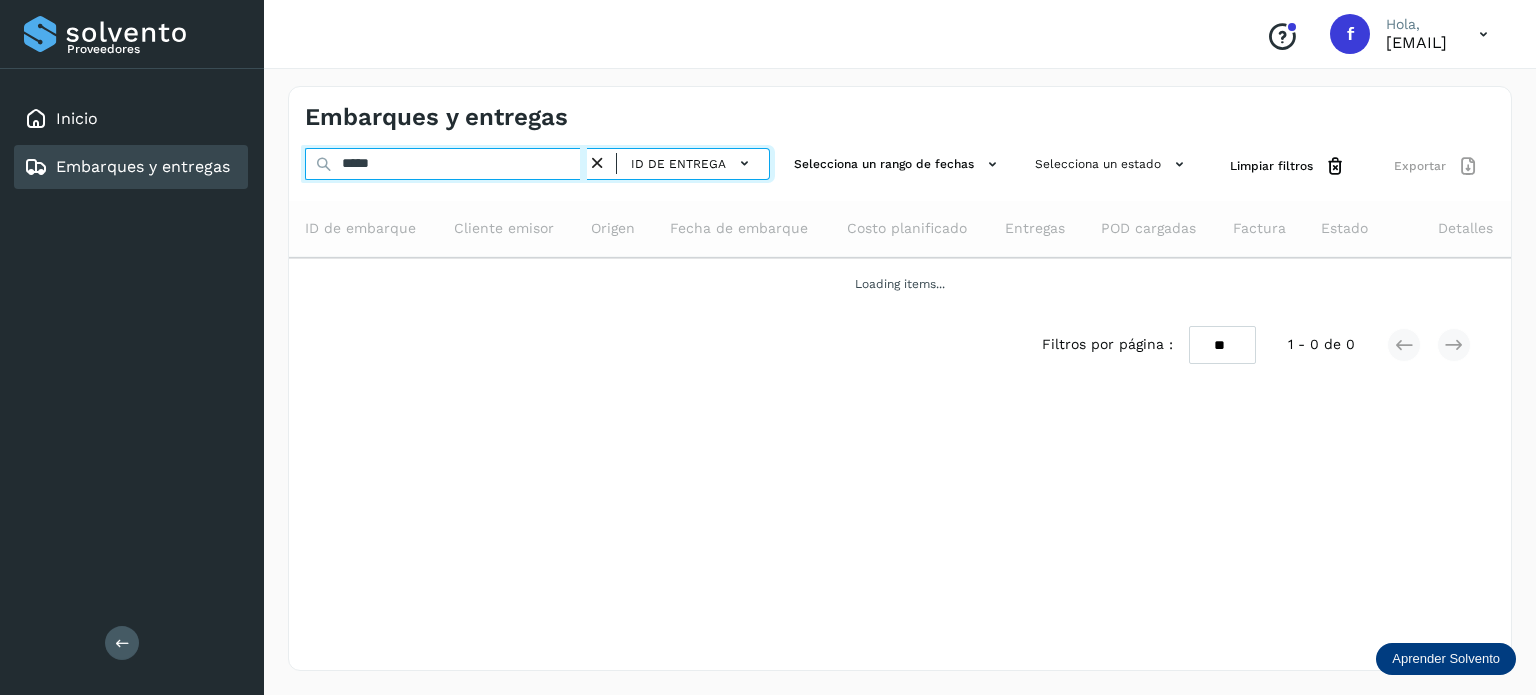 type on "*****" 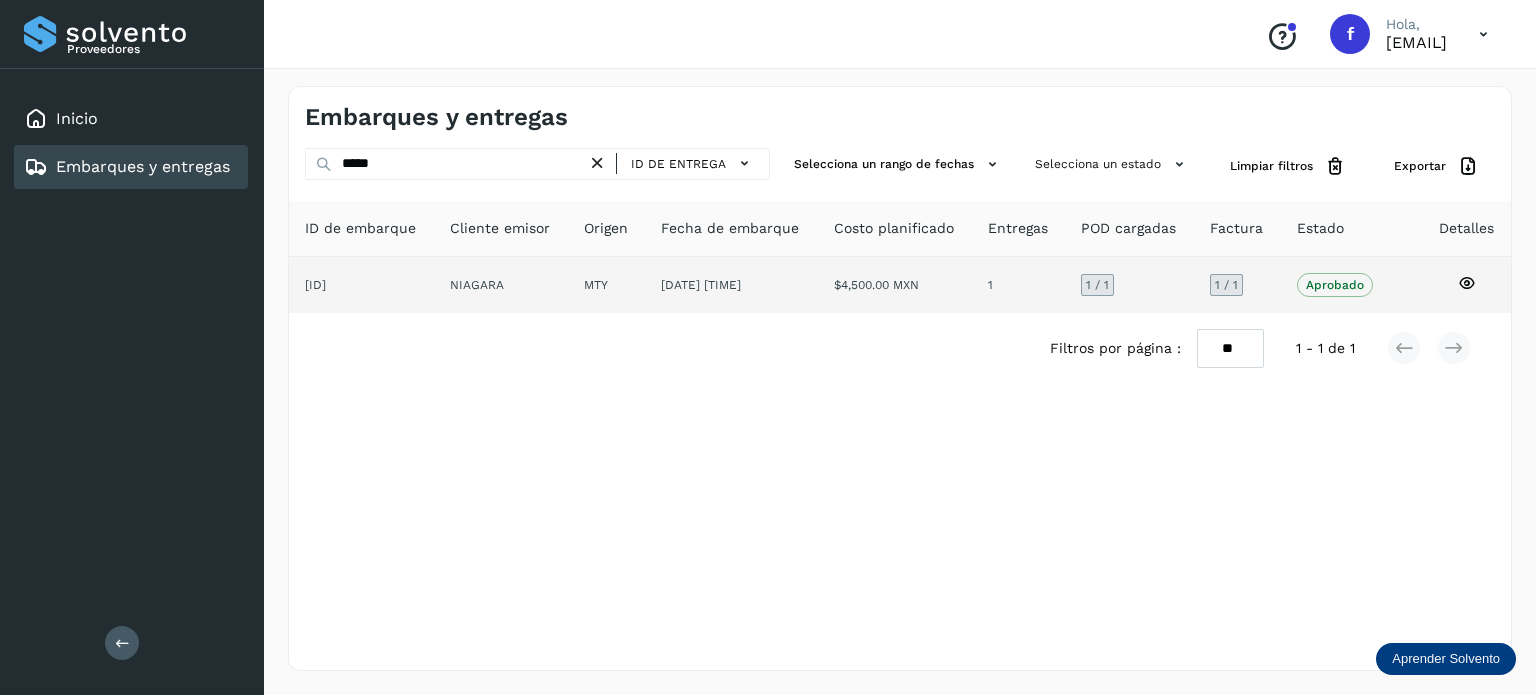 click 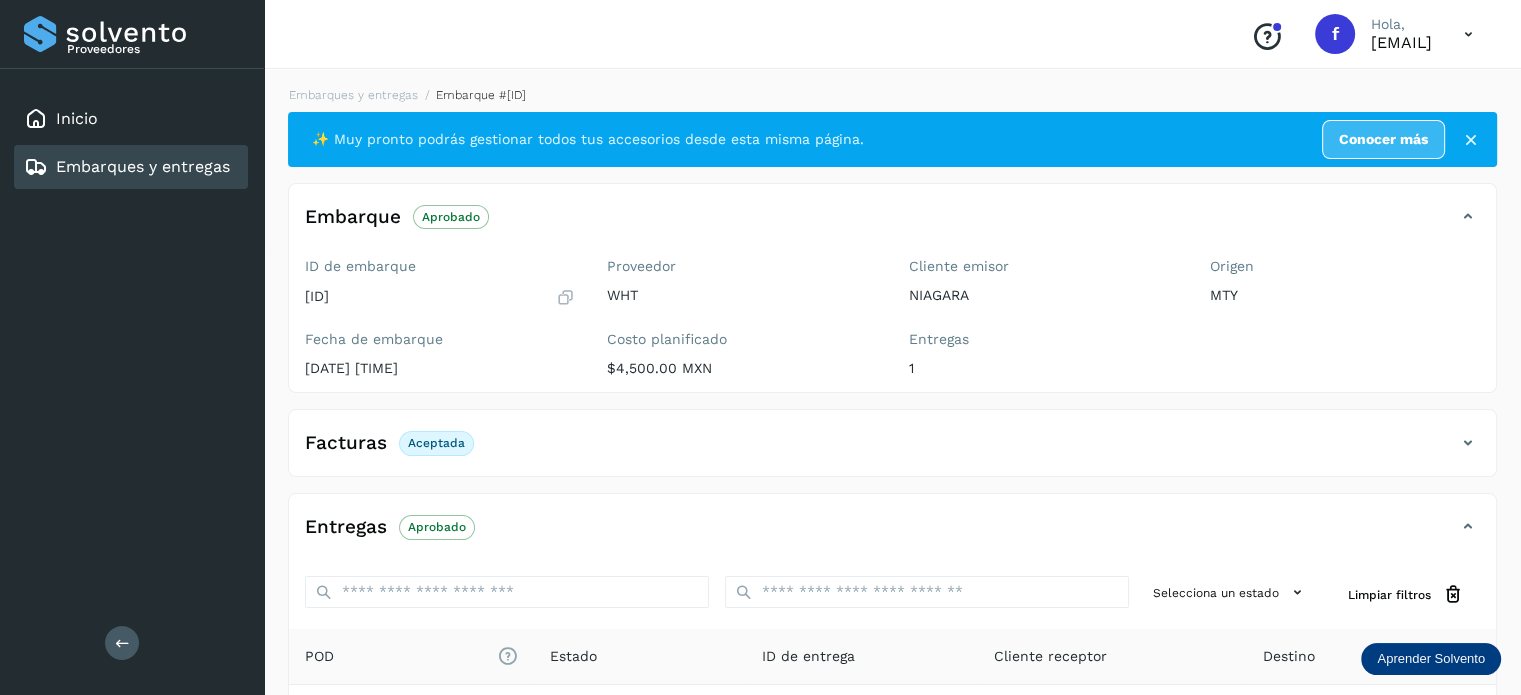 scroll, scrollTop: 250, scrollLeft: 0, axis: vertical 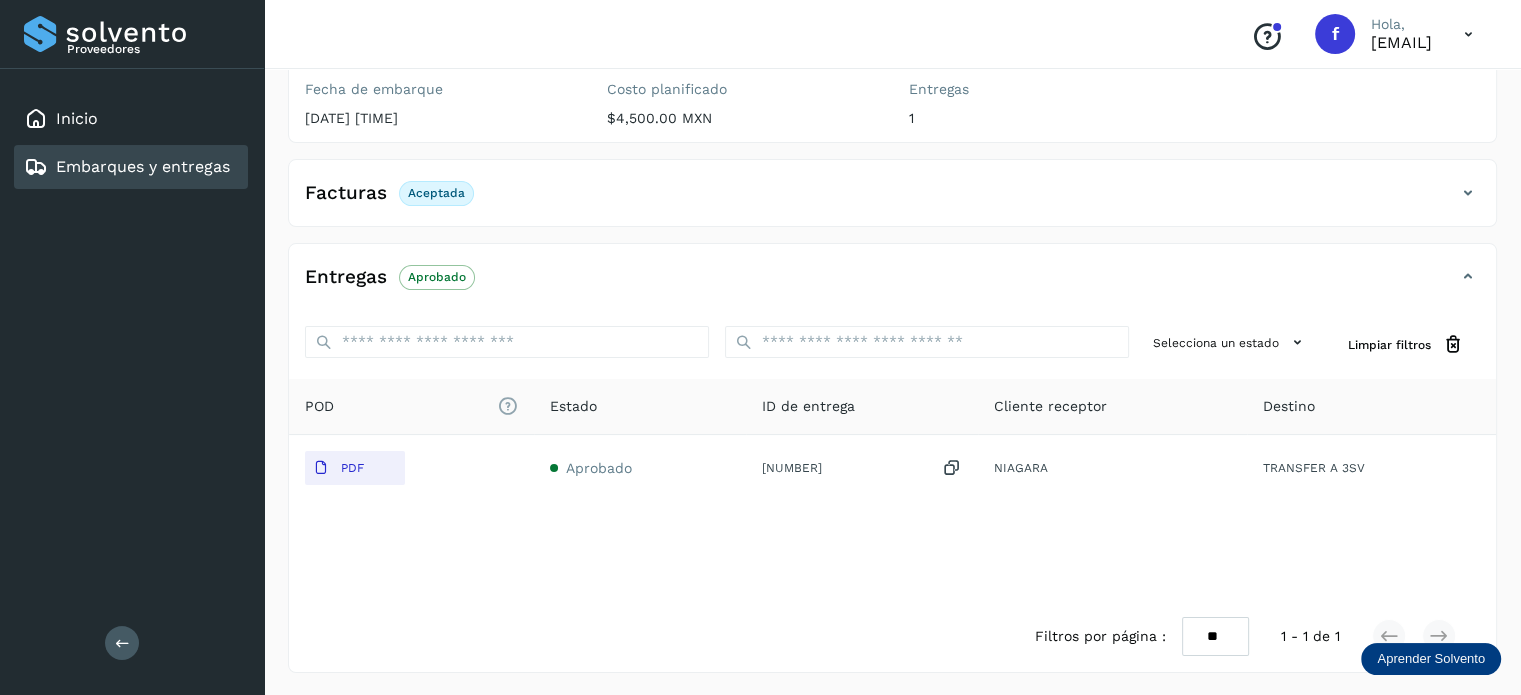 click at bounding box center [1468, 193] 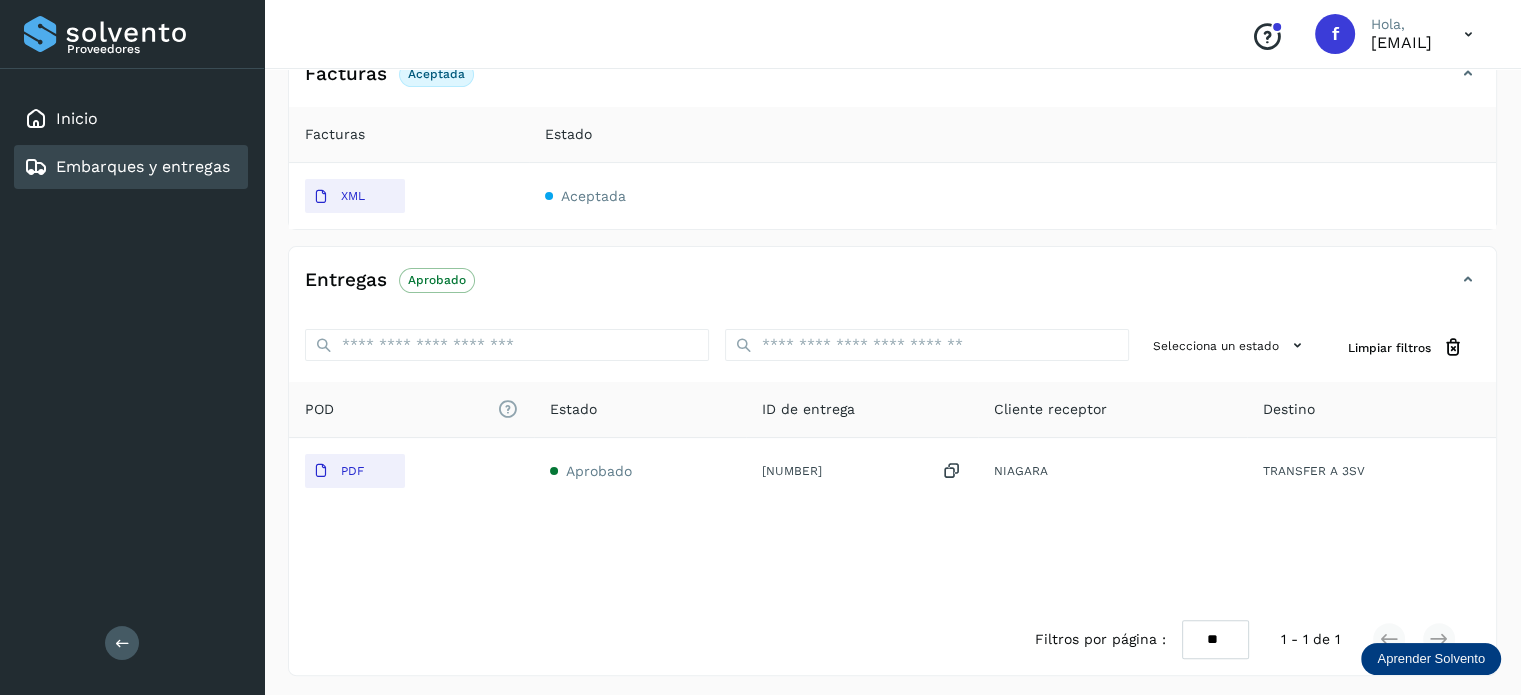 scroll, scrollTop: 372, scrollLeft: 0, axis: vertical 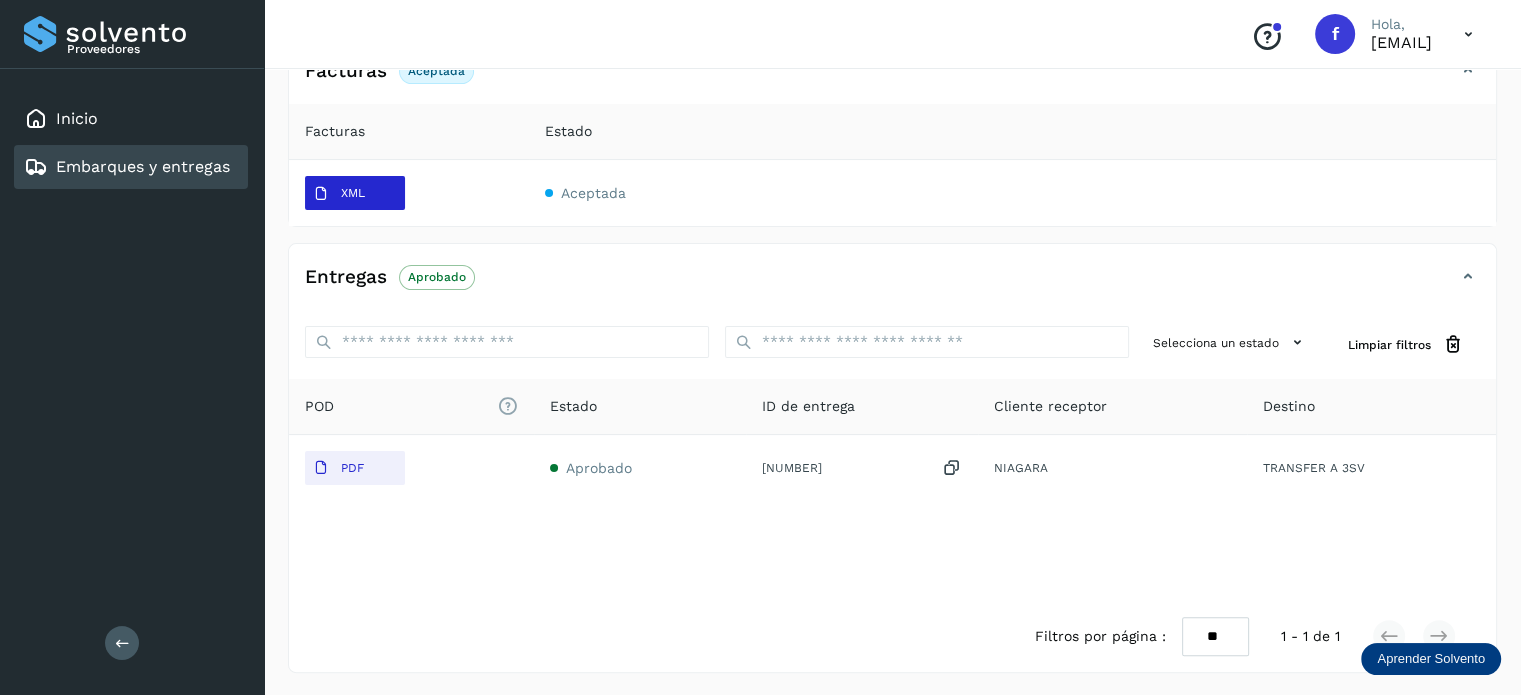 click on "XML" at bounding box center (339, 194) 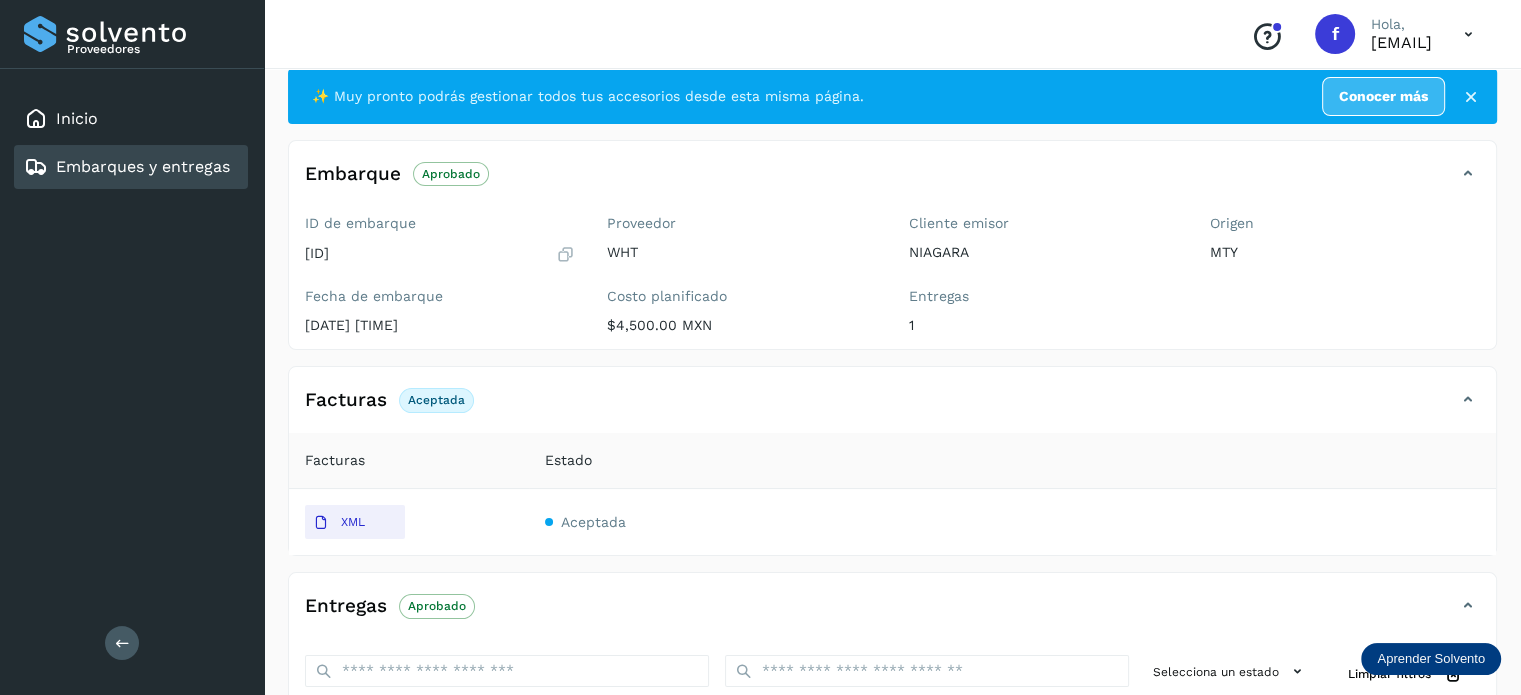 scroll, scrollTop: 0, scrollLeft: 0, axis: both 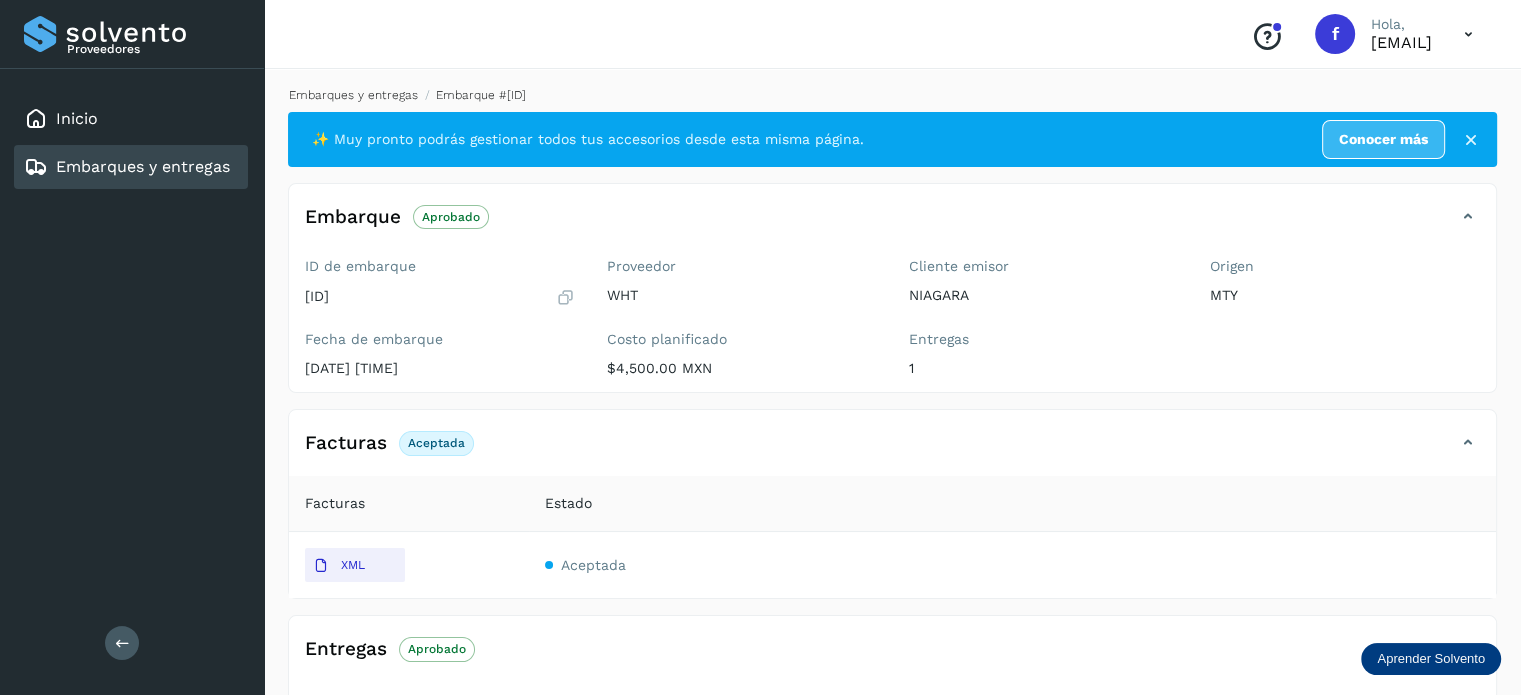 click on "Embarques y entregas" at bounding box center (353, 95) 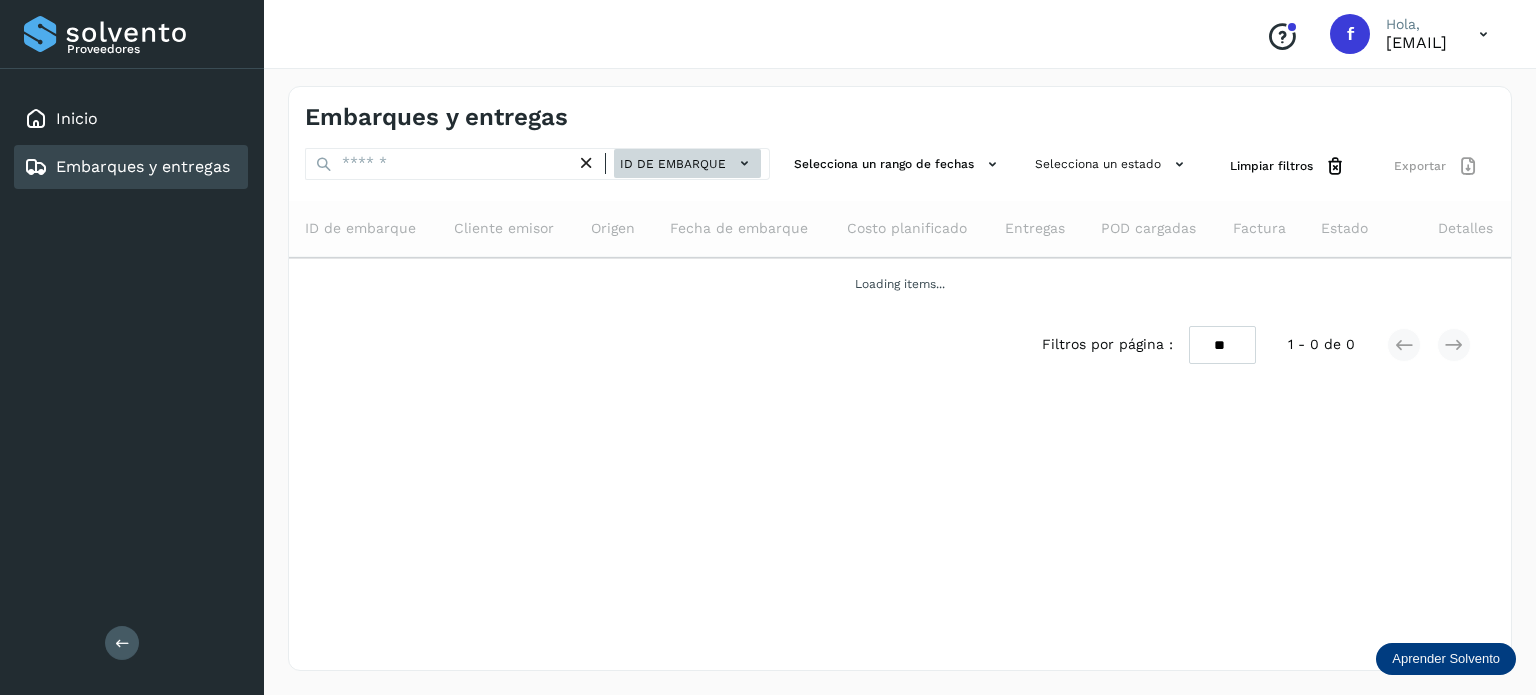click on "ID de embarque" at bounding box center [687, 163] 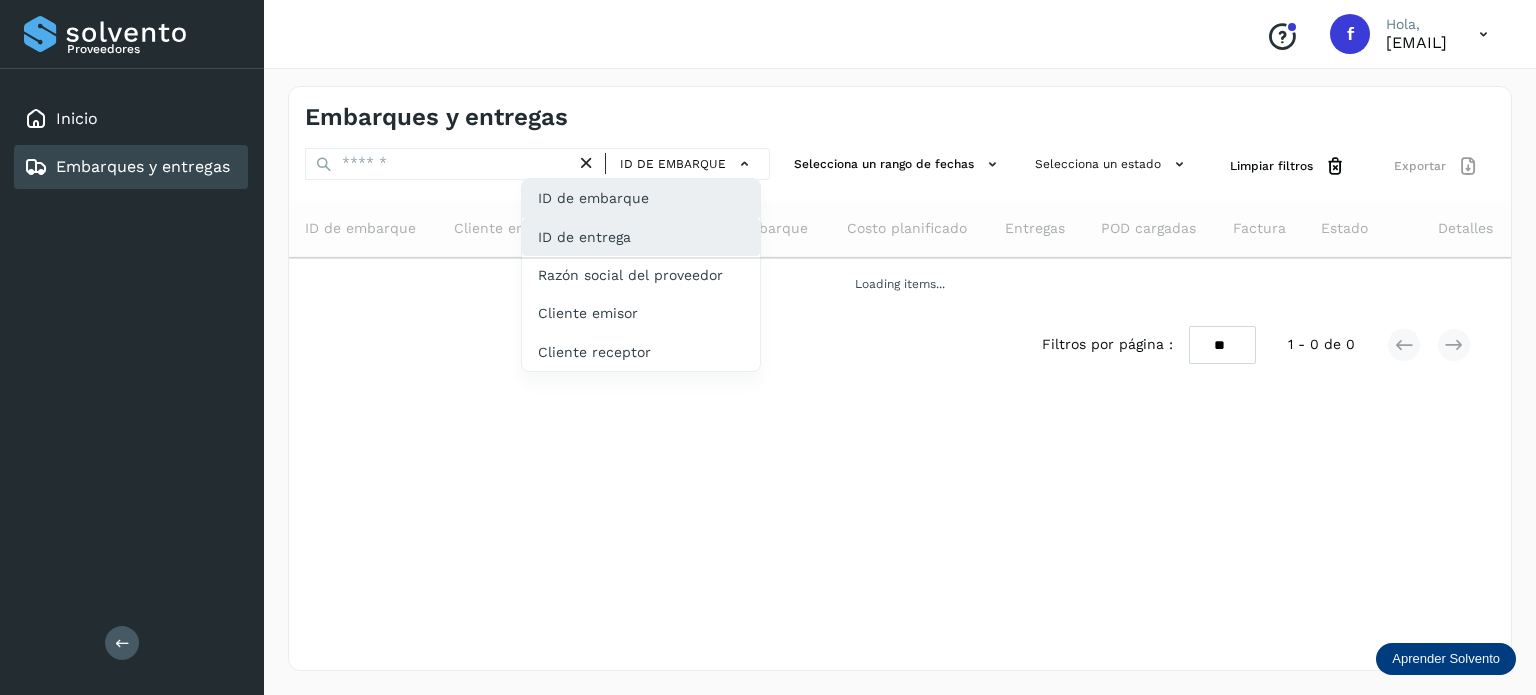click on "ID de entrega" 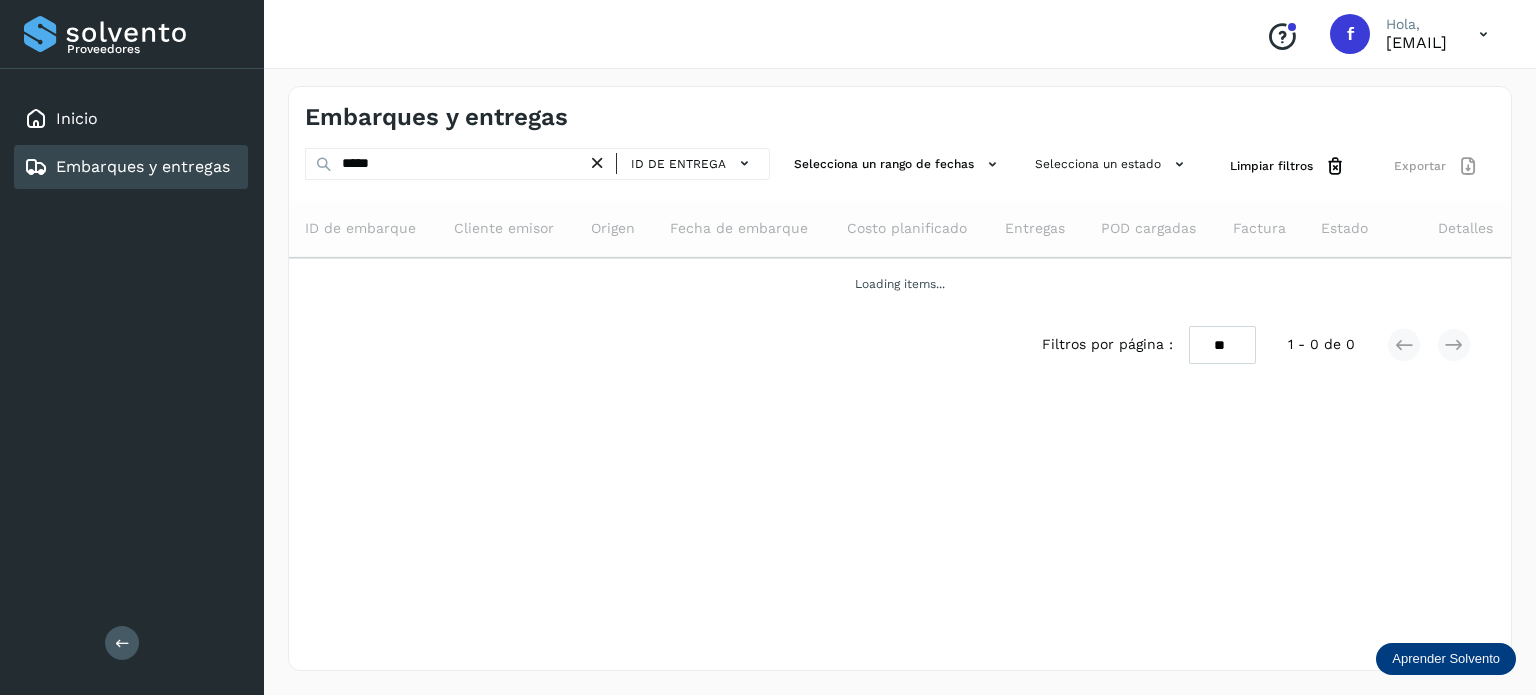 click at bounding box center (768, 347) 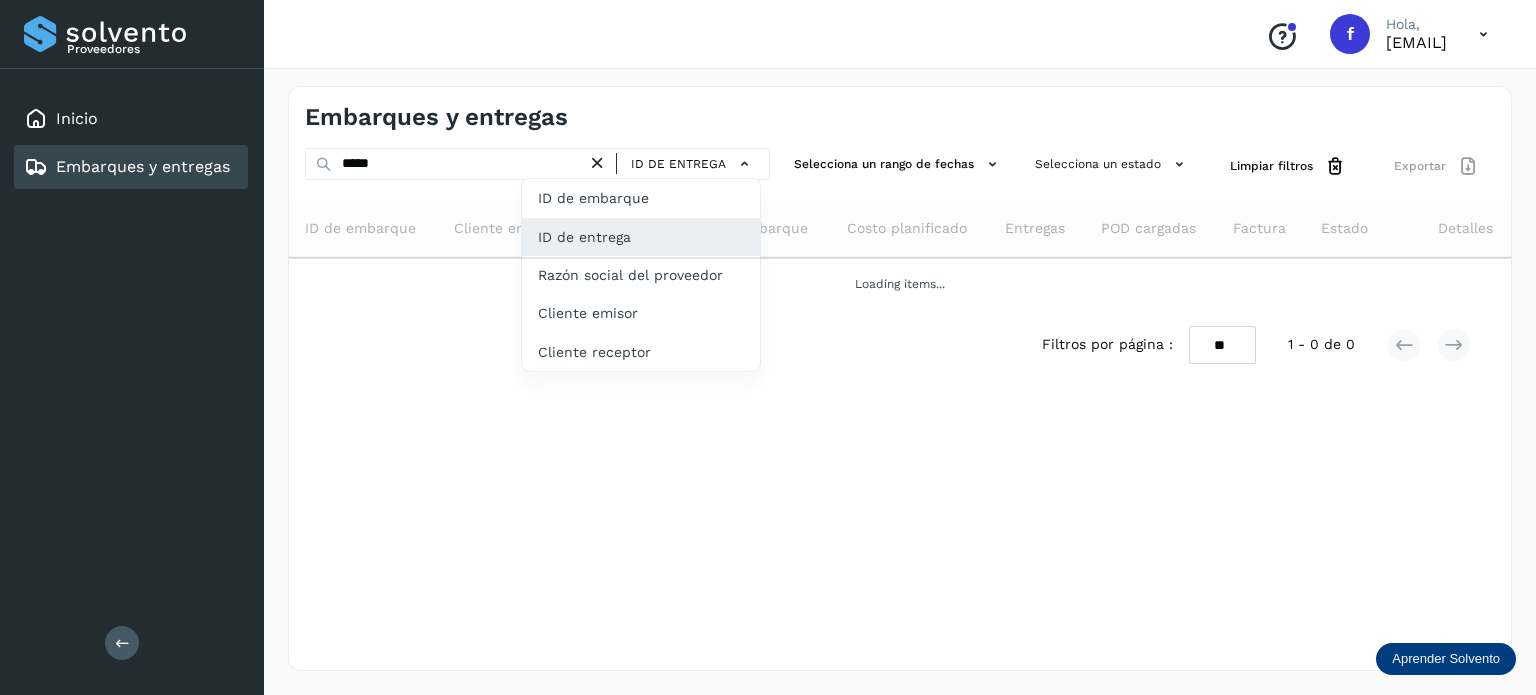 click at bounding box center (768, 347) 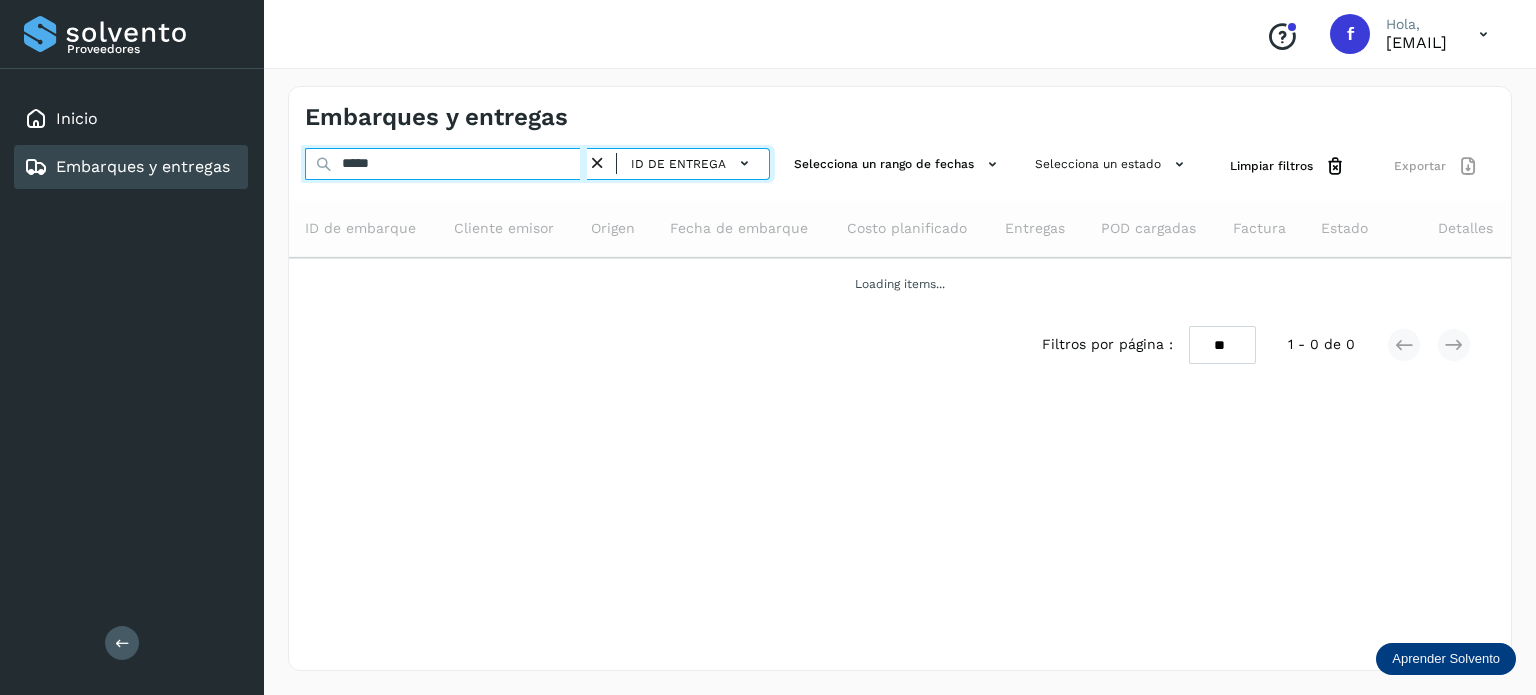 drag, startPoint x: 434, startPoint y: 167, endPoint x: 418, endPoint y: 165, distance: 16.124516 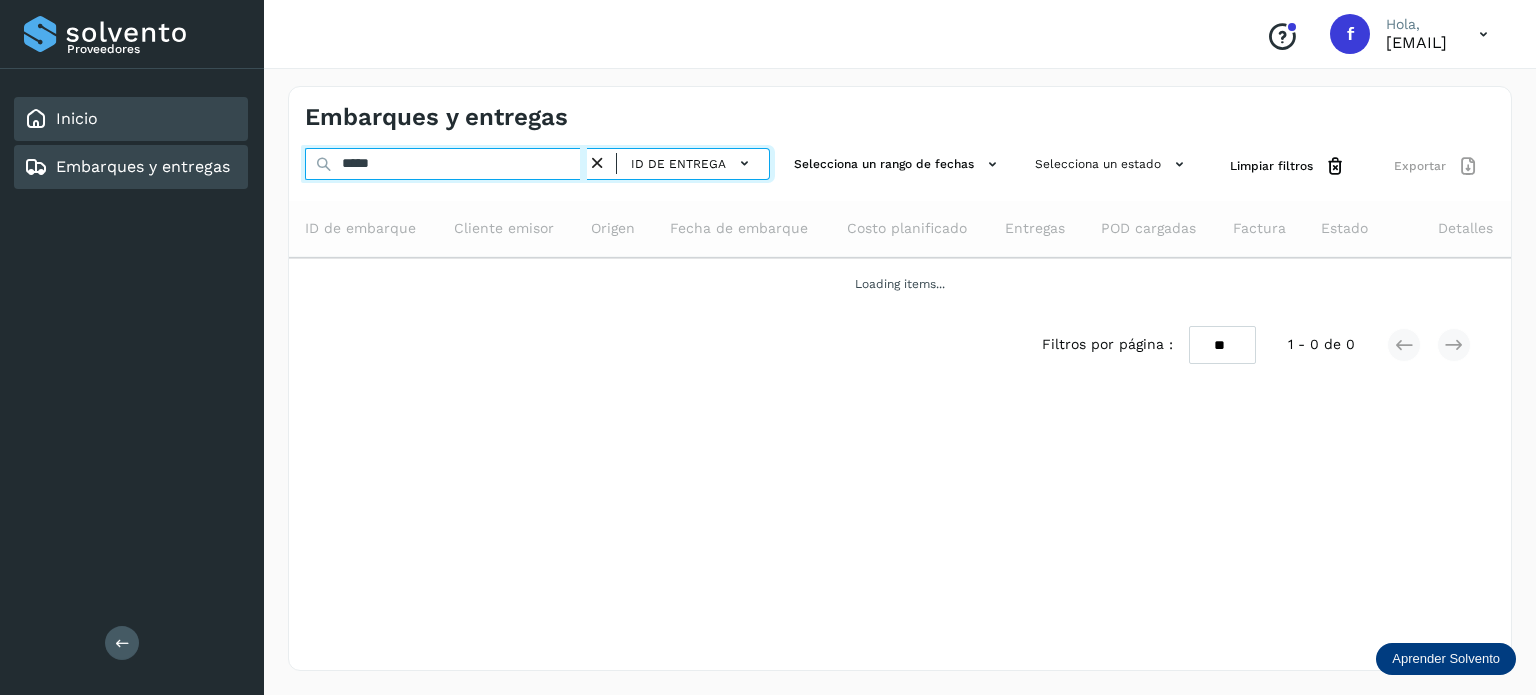 drag, startPoint x: 380, startPoint y: 163, endPoint x: 69, endPoint y: 119, distance: 314.0971 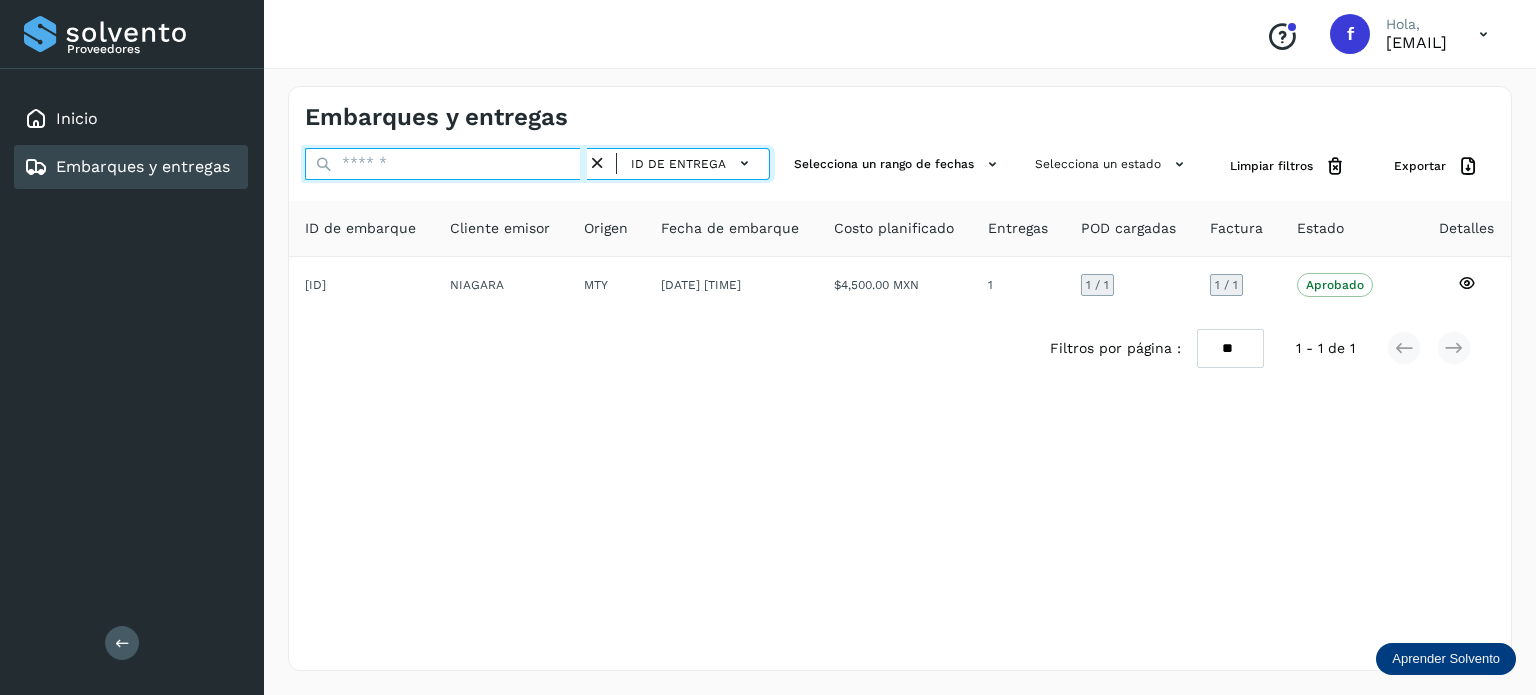 paste on "*****" 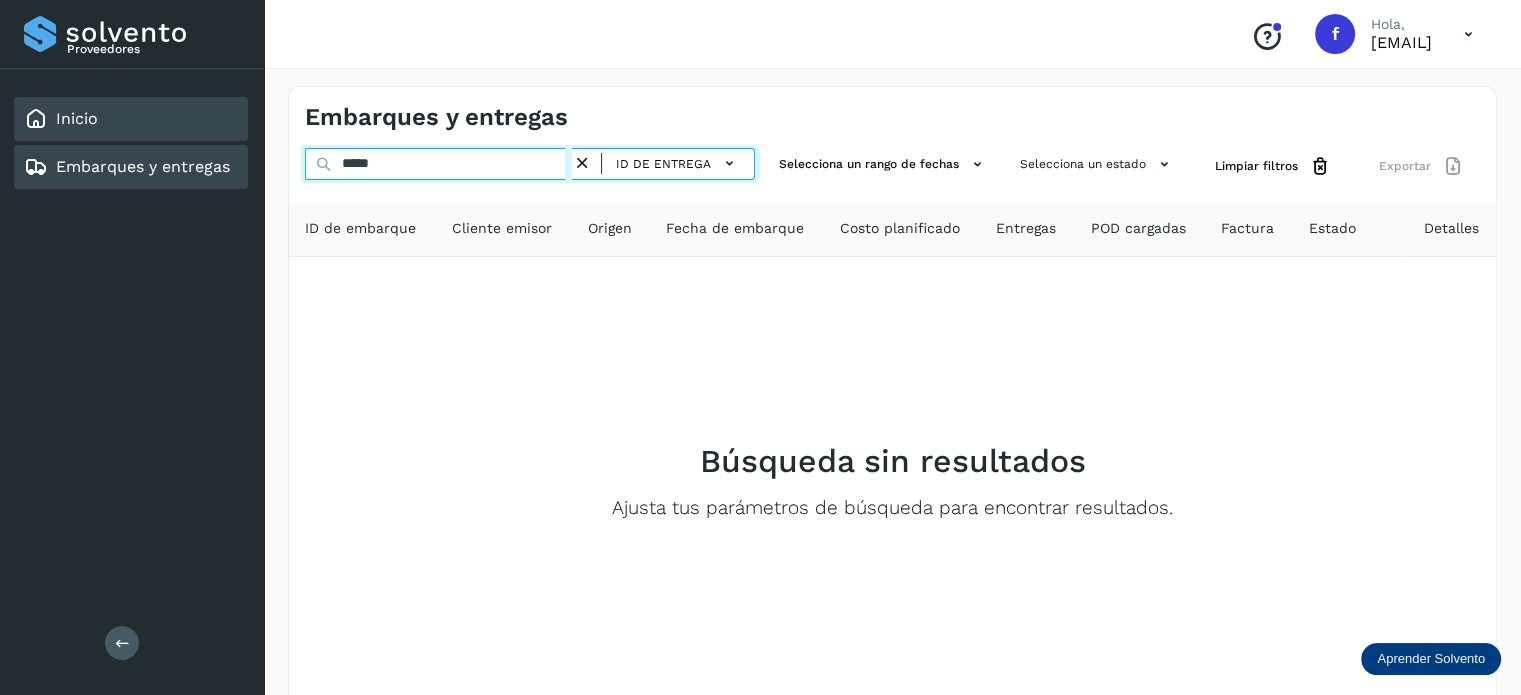 drag, startPoint x: 284, startPoint y: 147, endPoint x: 170, endPoint y: 135, distance: 114.62984 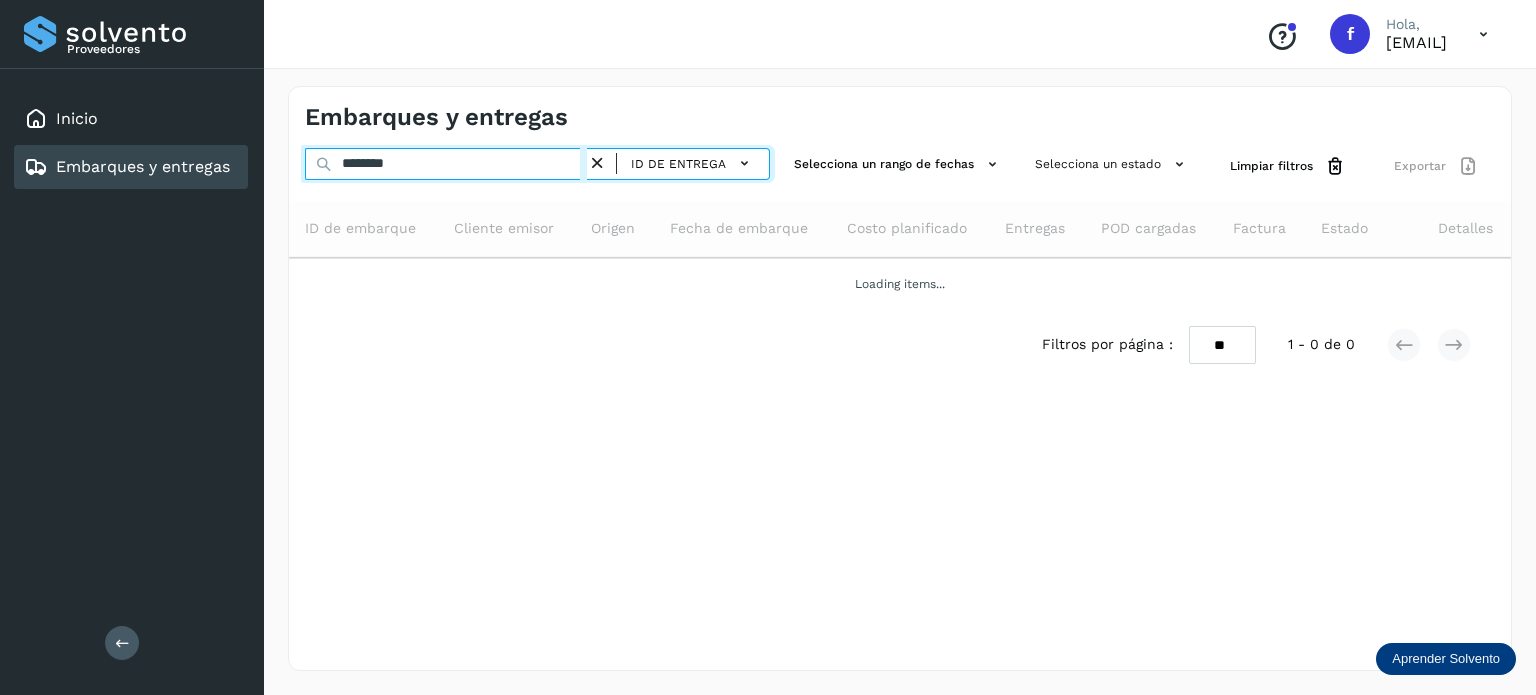click on "********" at bounding box center (446, 164) 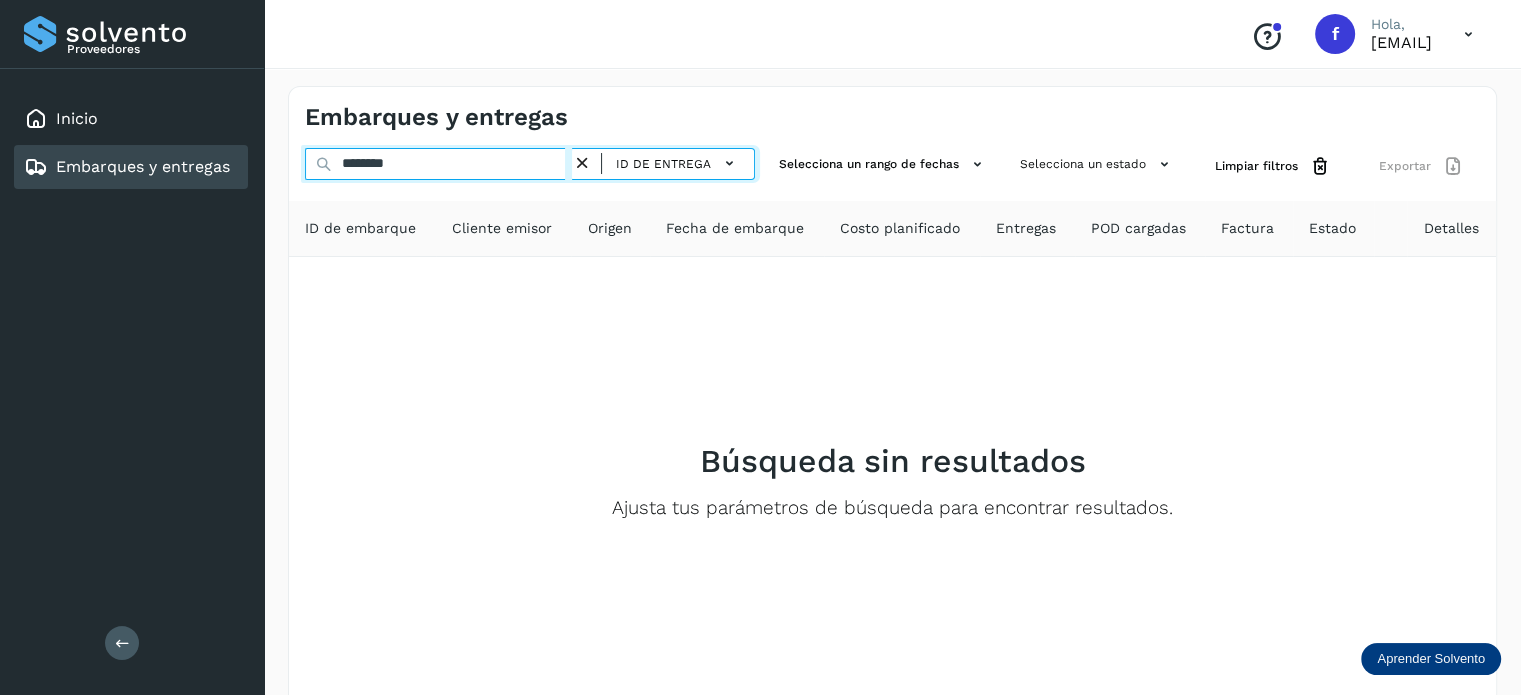 paste 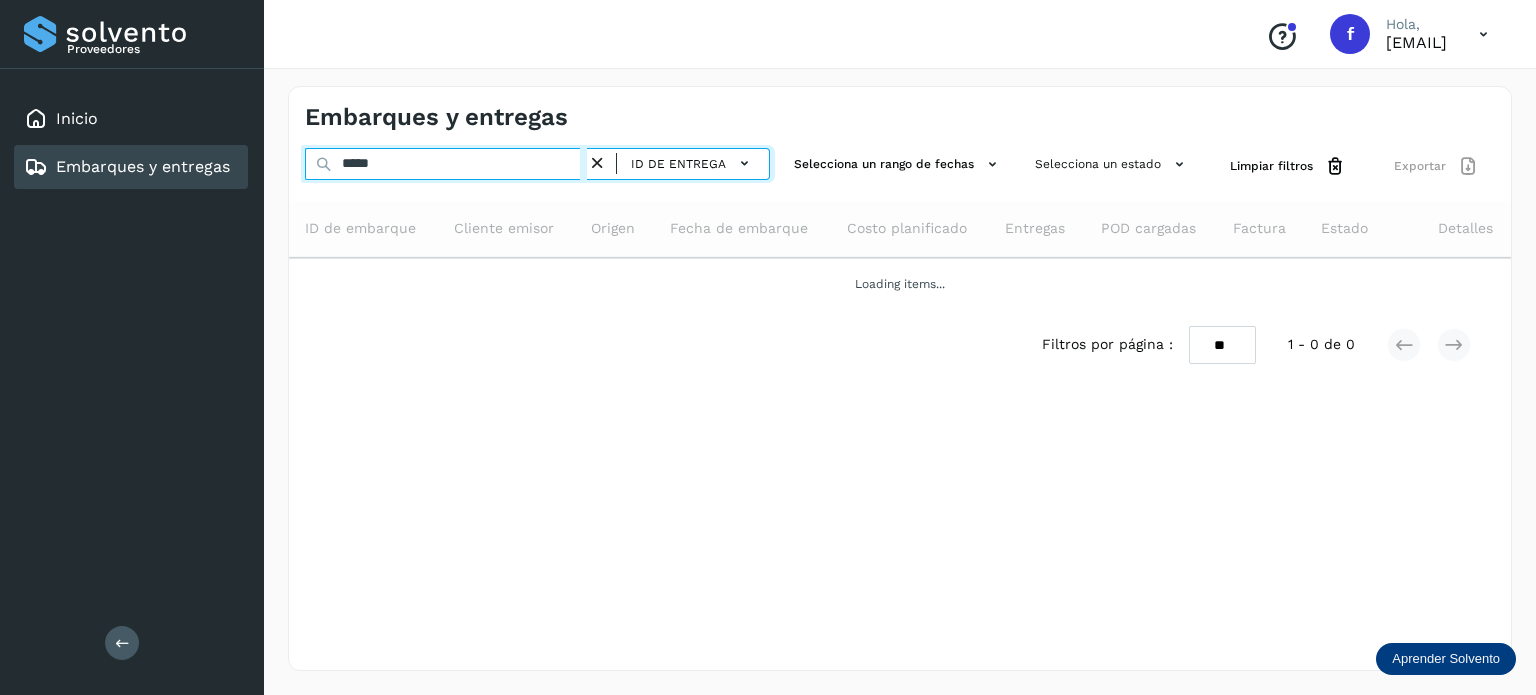 type on "*****" 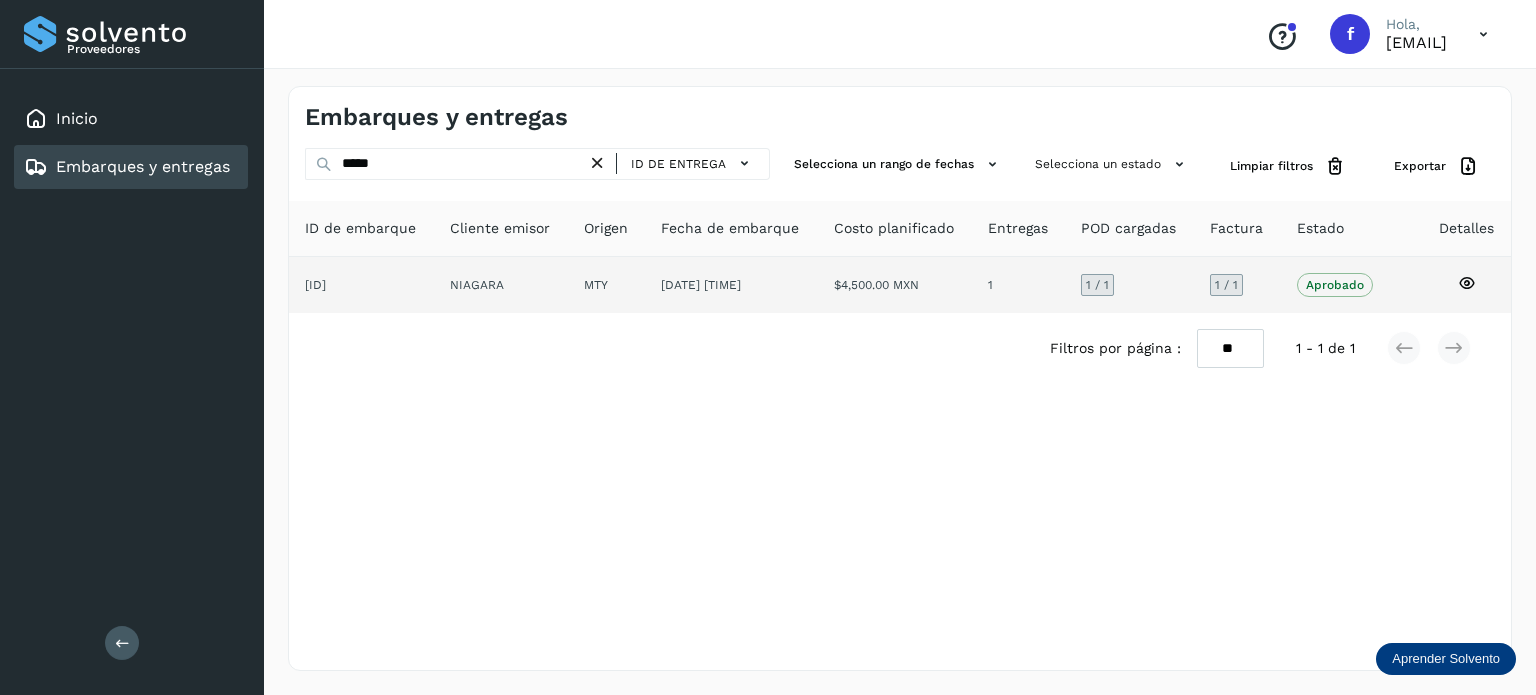 click 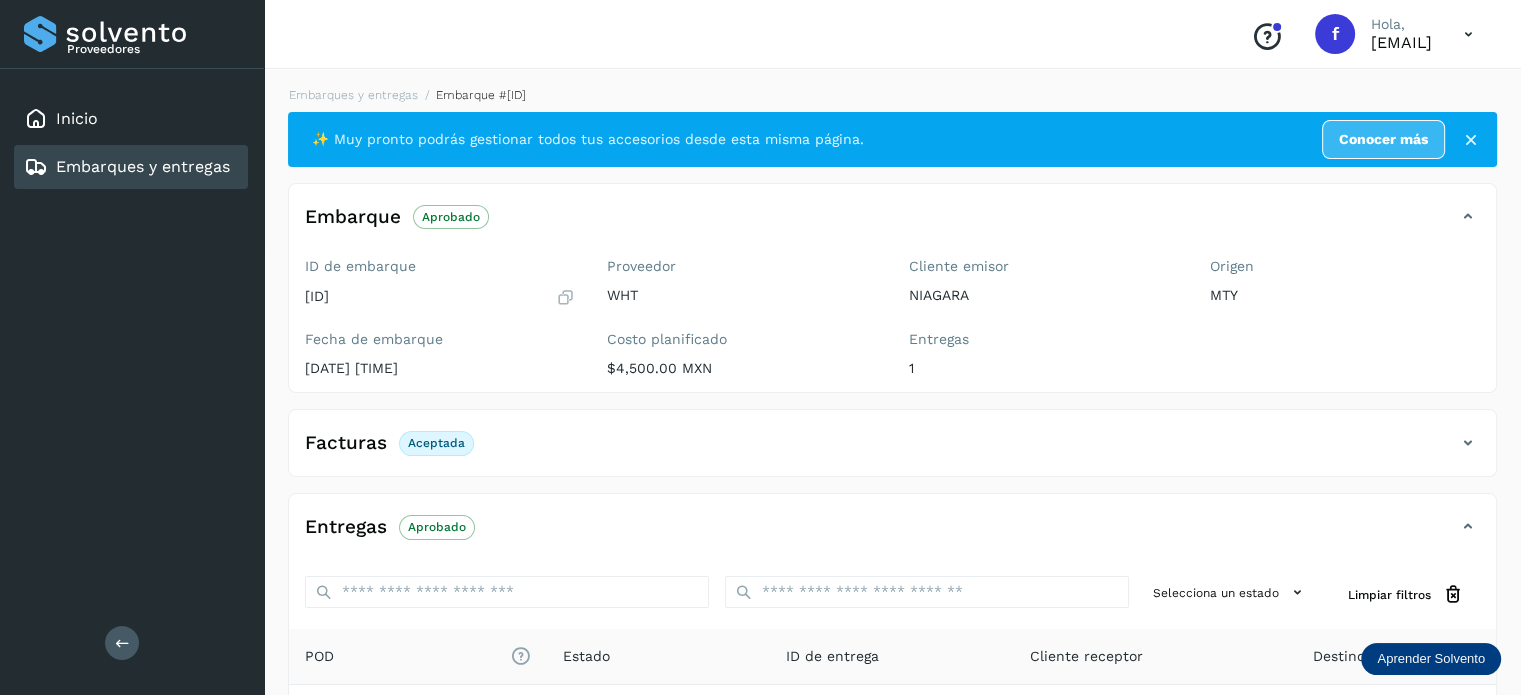 click at bounding box center [1468, 443] 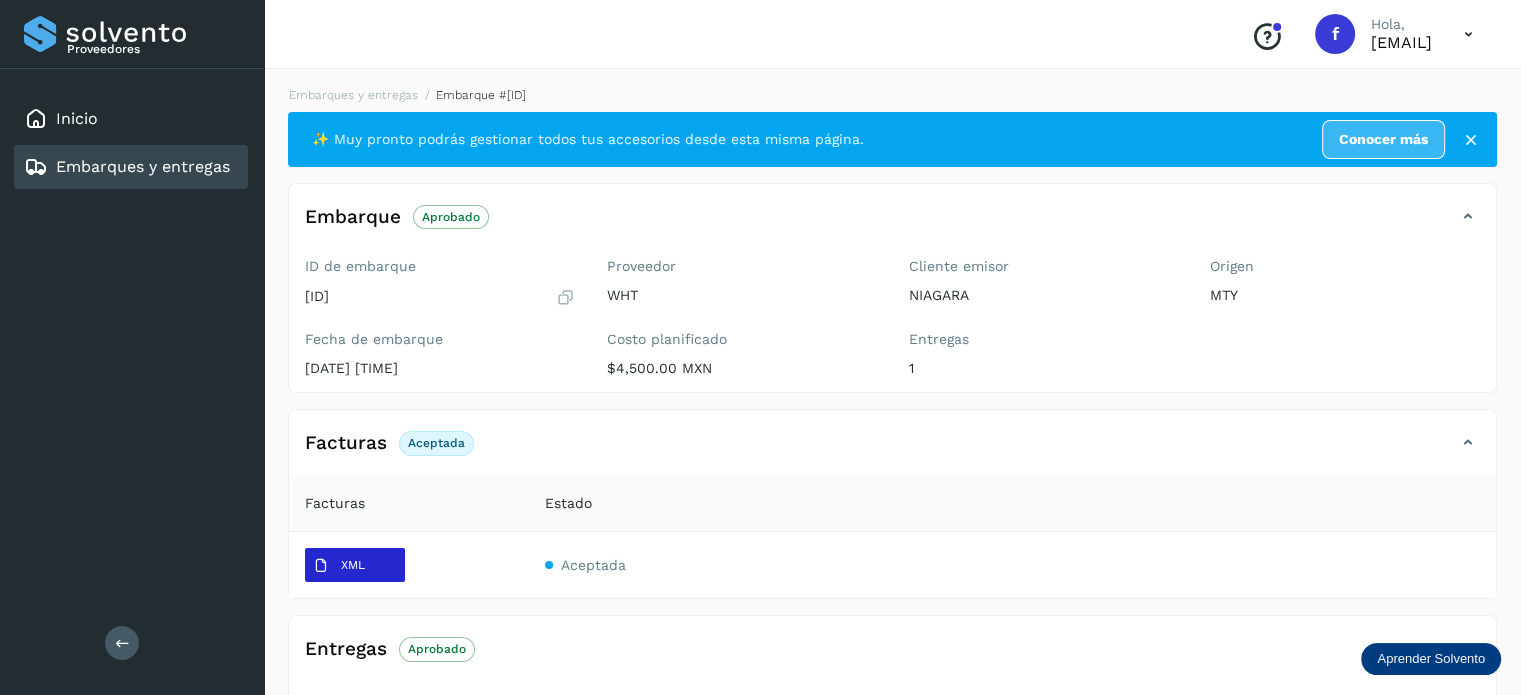 click on "XML" at bounding box center [339, 566] 